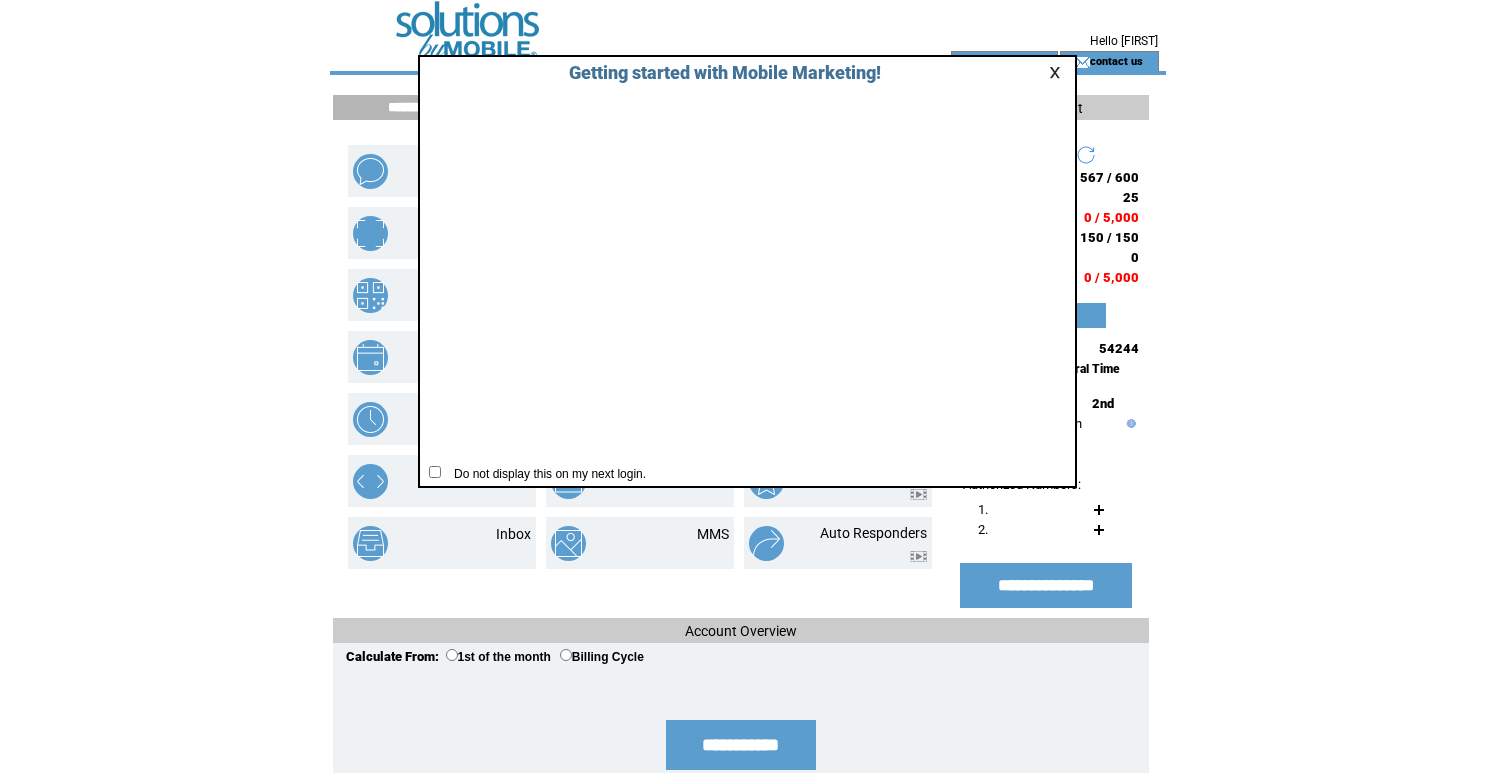scroll, scrollTop: 0, scrollLeft: 0, axis: both 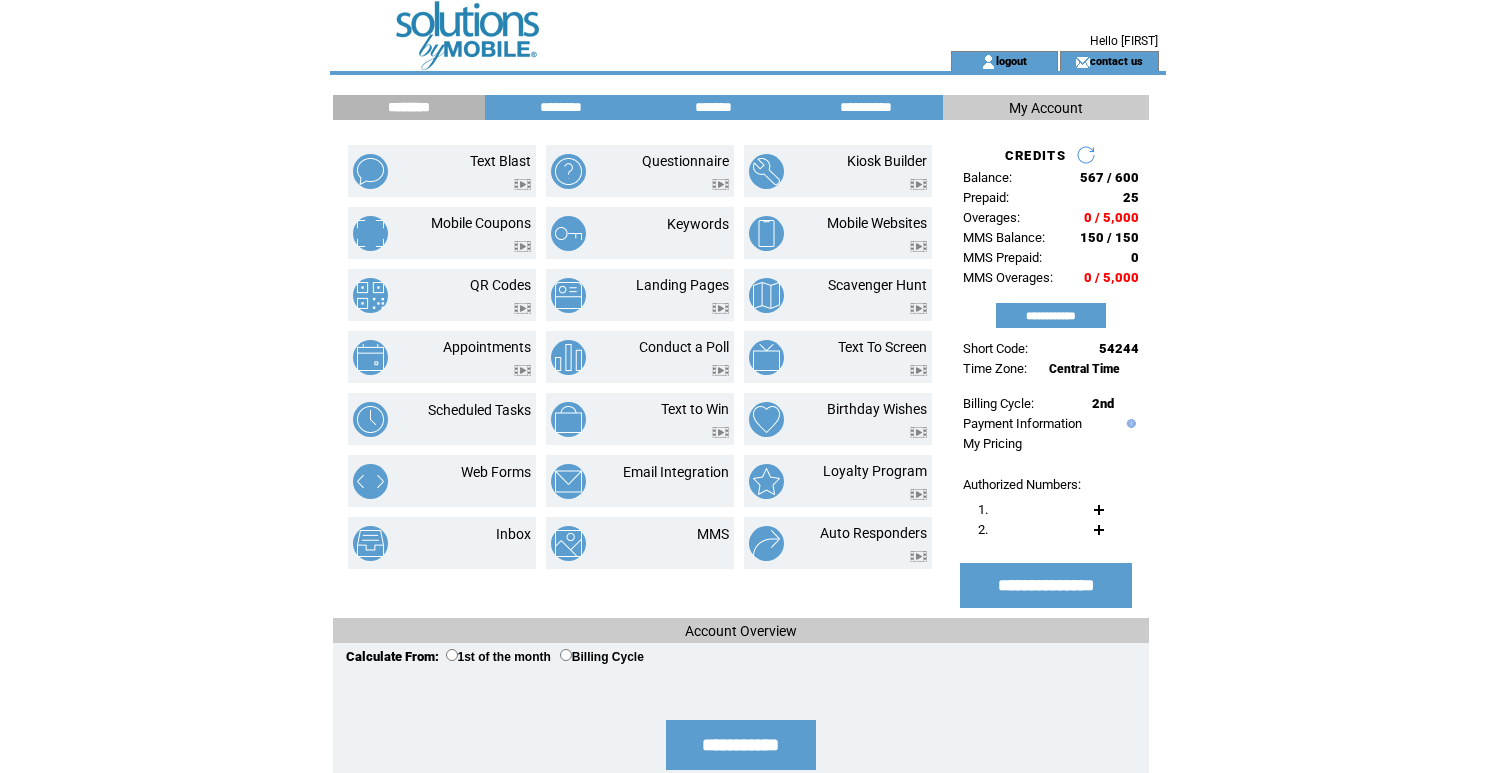 click at bounding box center [748, 73] 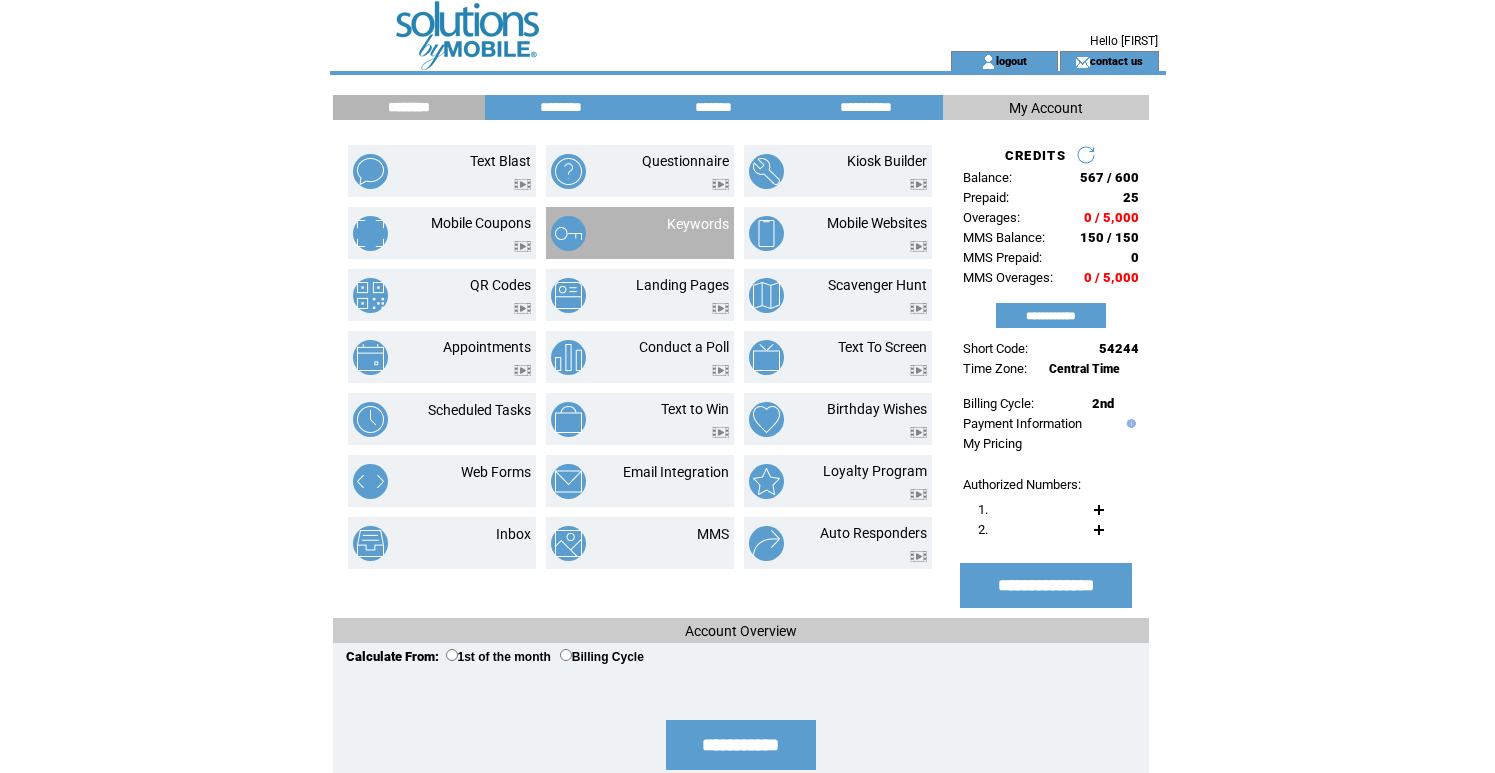 click on "Keywords" at bounding box center [674, 233] 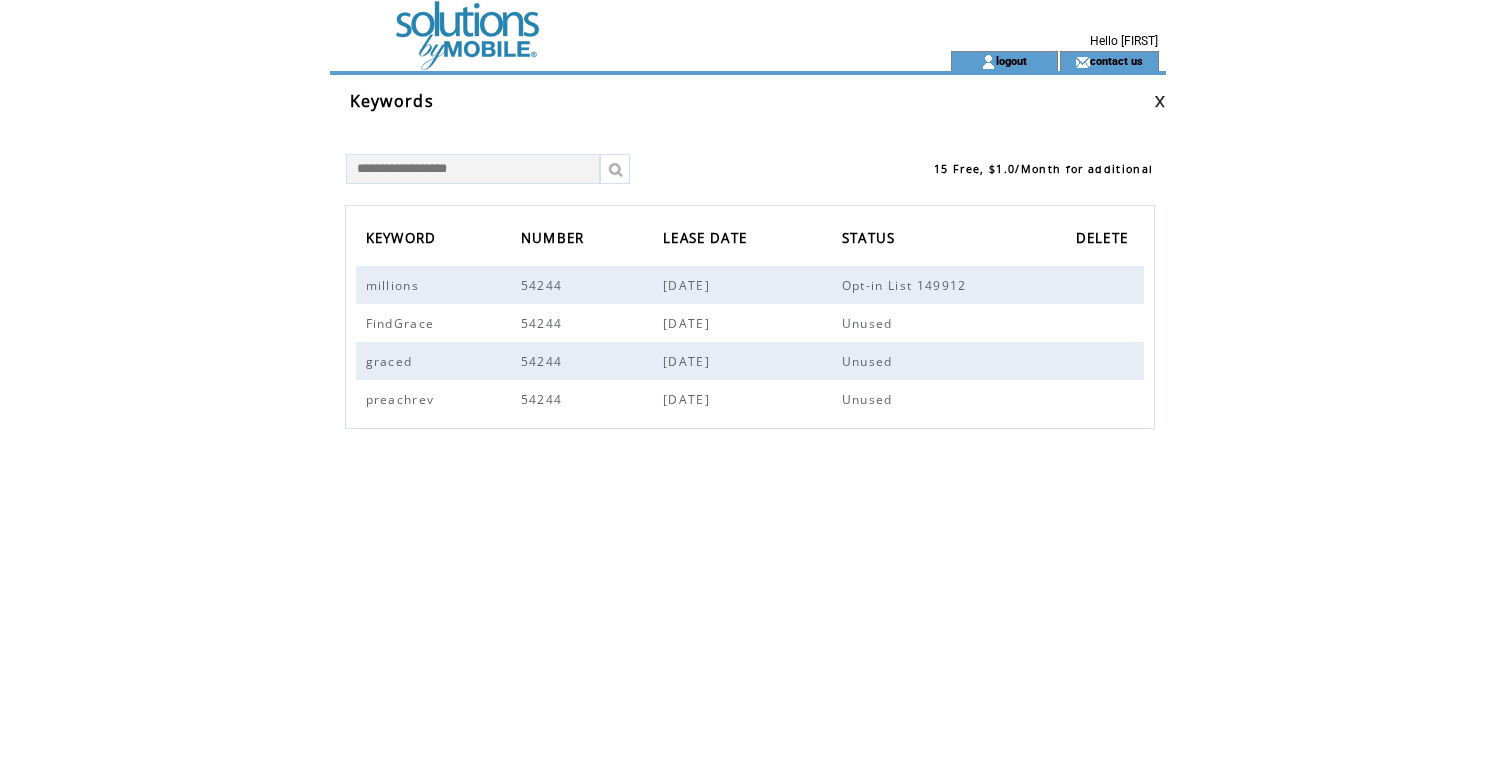 scroll, scrollTop: 0, scrollLeft: 0, axis: both 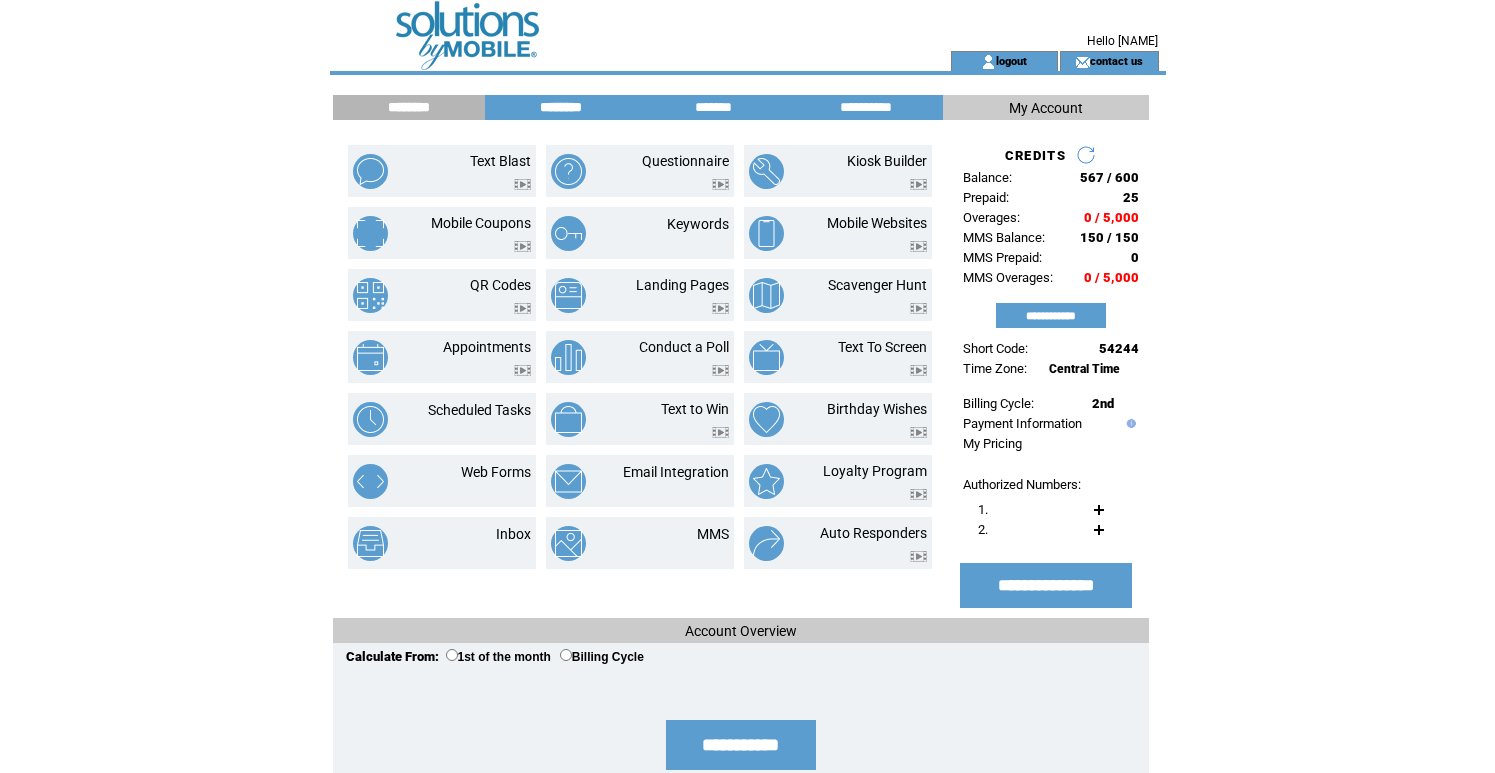 click on "********" at bounding box center (561, 107) 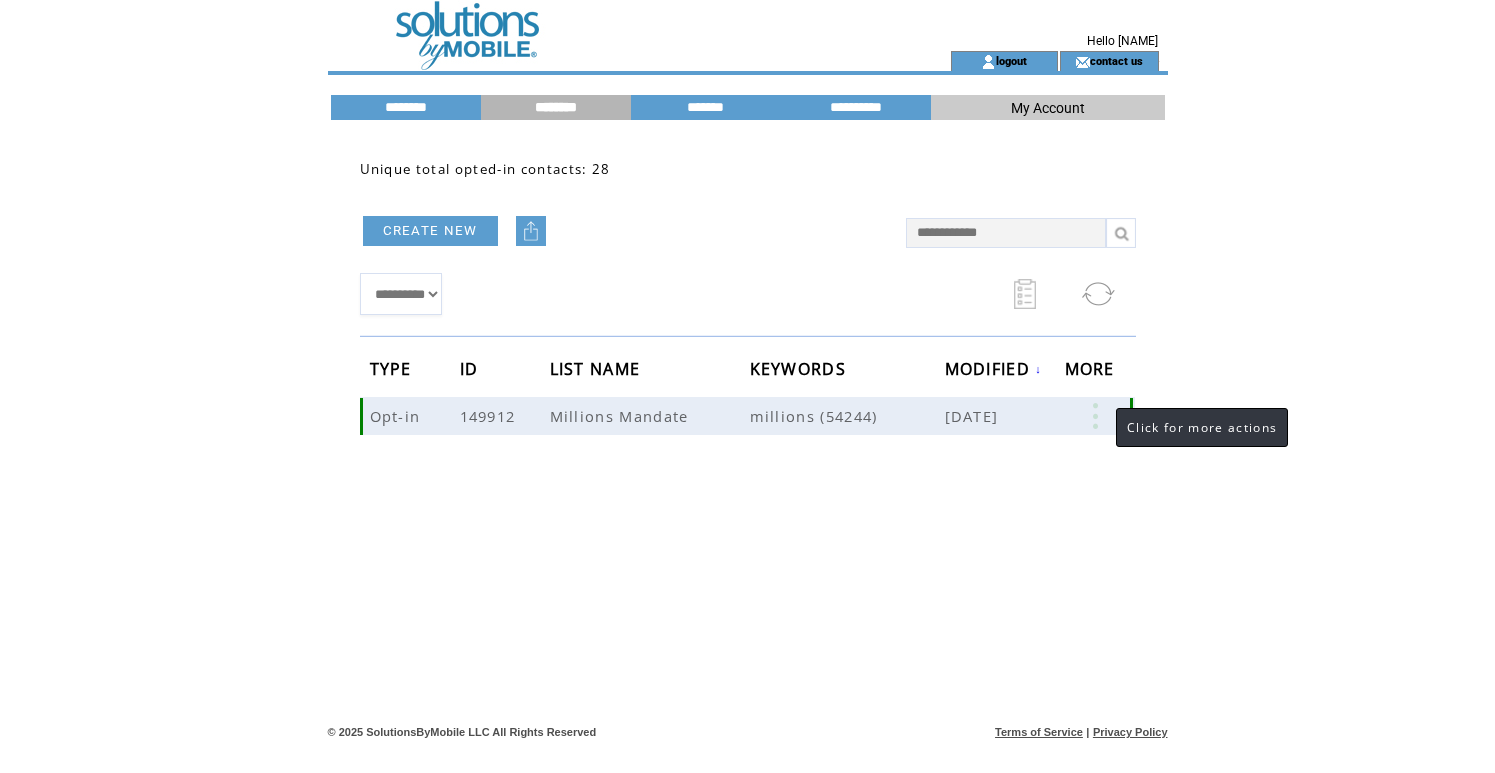 click at bounding box center (1095, 416) 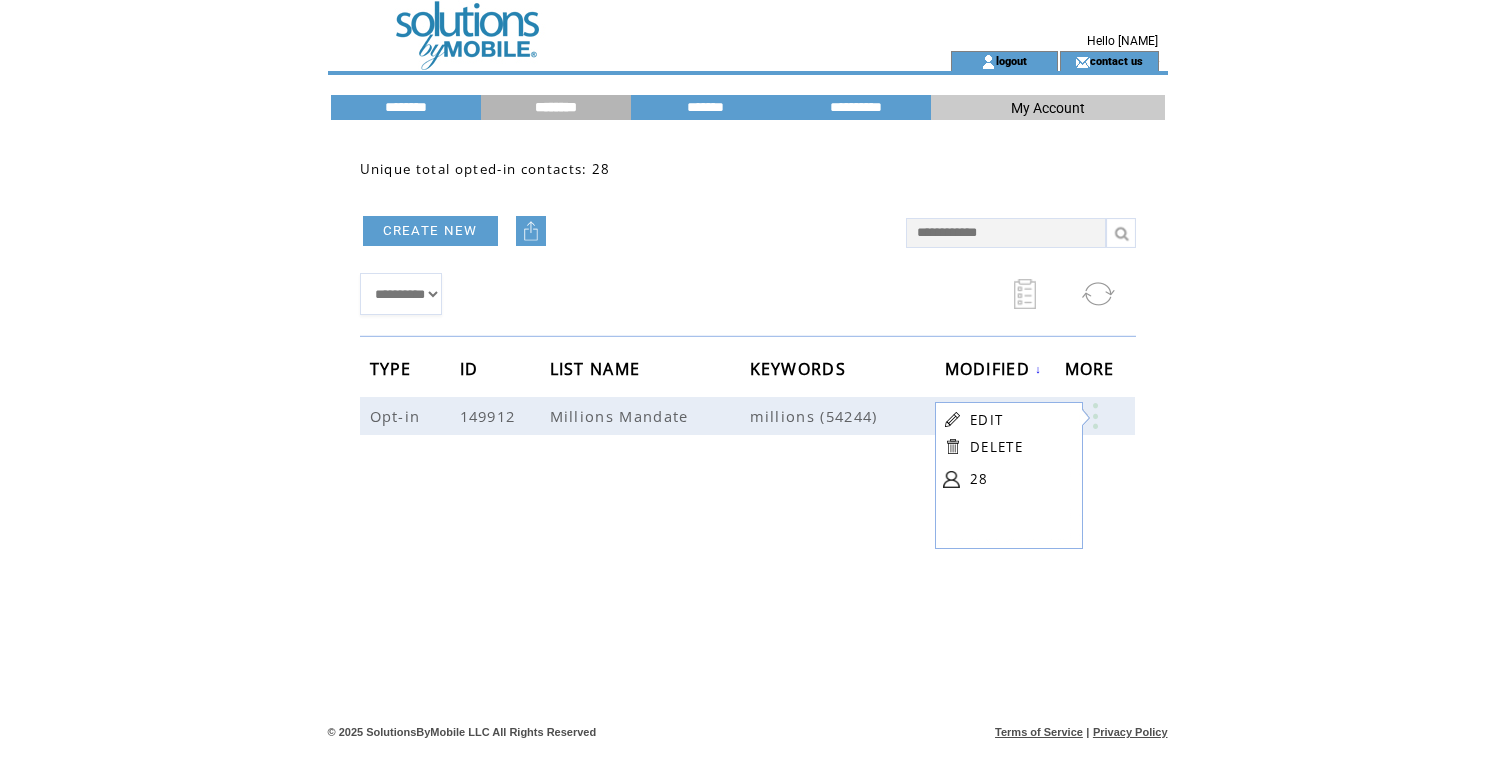 click on "28" at bounding box center (1020, 479) 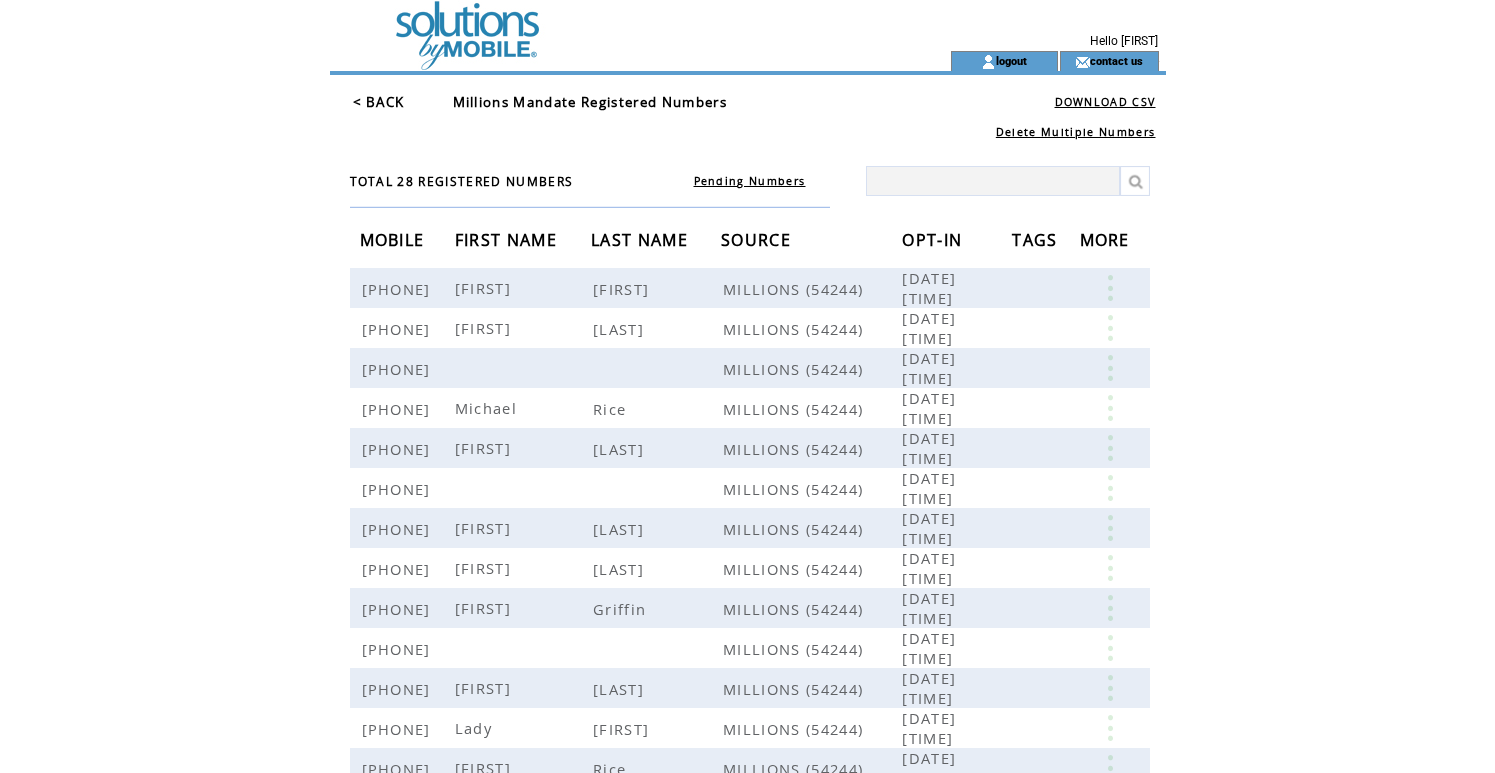 scroll, scrollTop: 0, scrollLeft: 0, axis: both 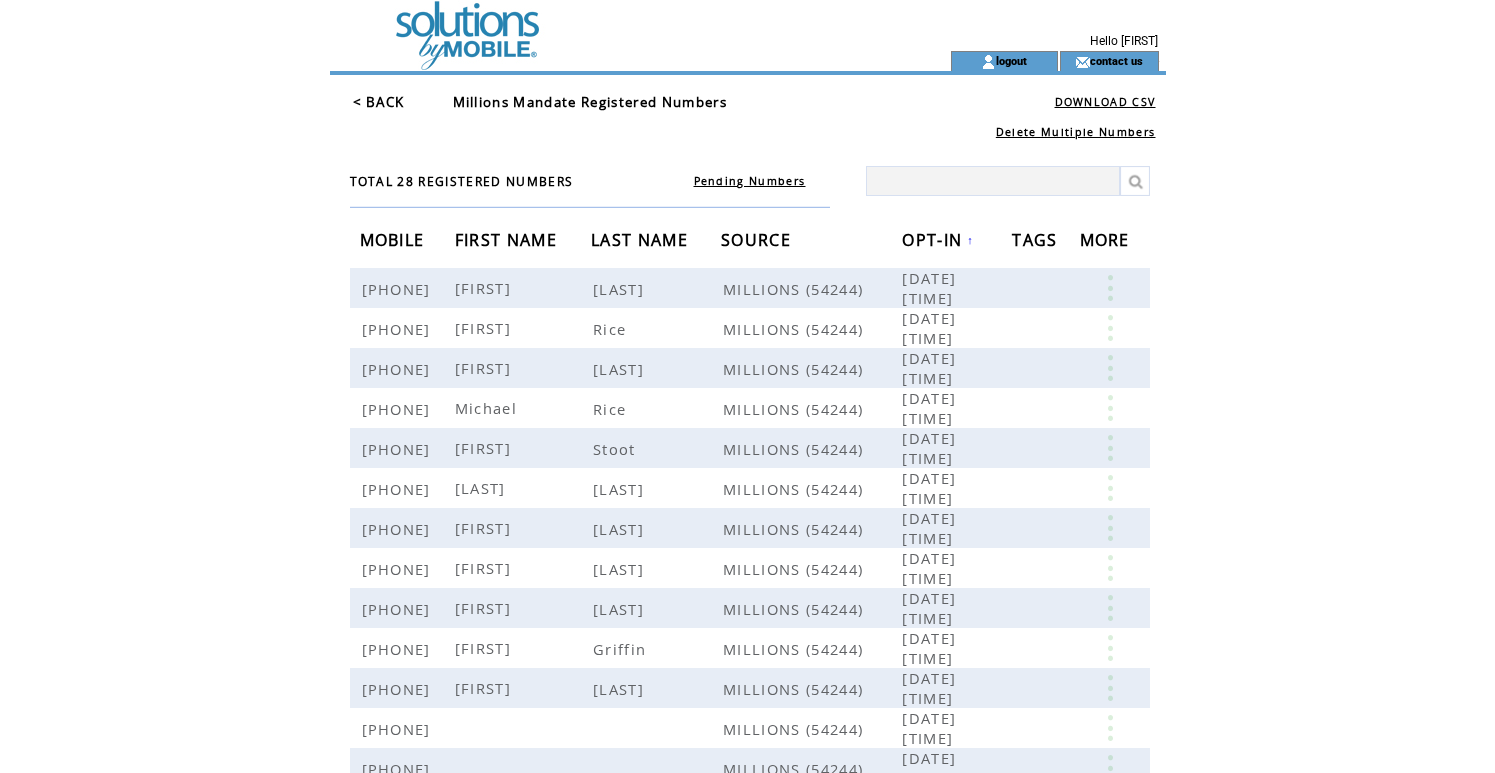 click on "OPT-IN" at bounding box center [934, 242] 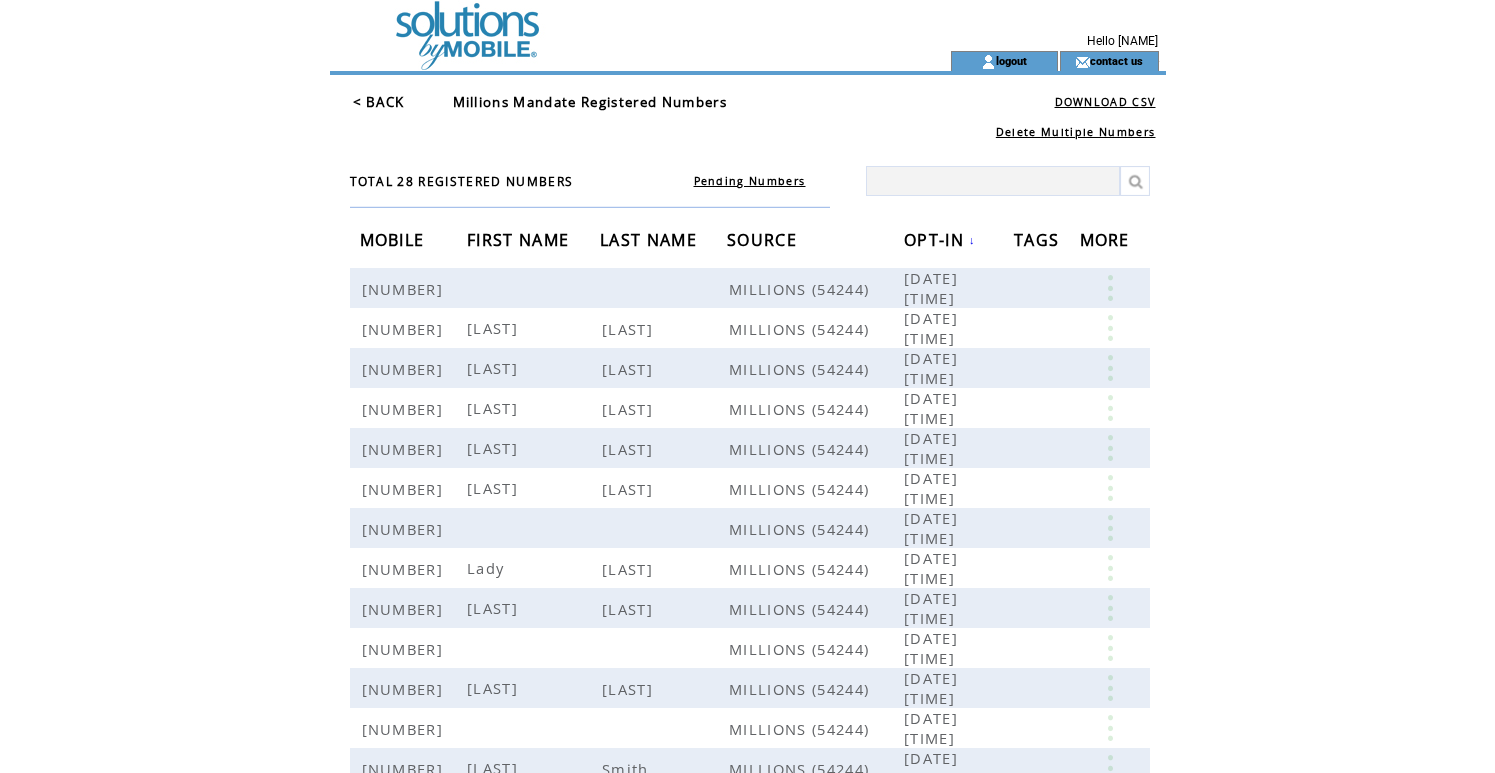 scroll, scrollTop: 0, scrollLeft: 0, axis: both 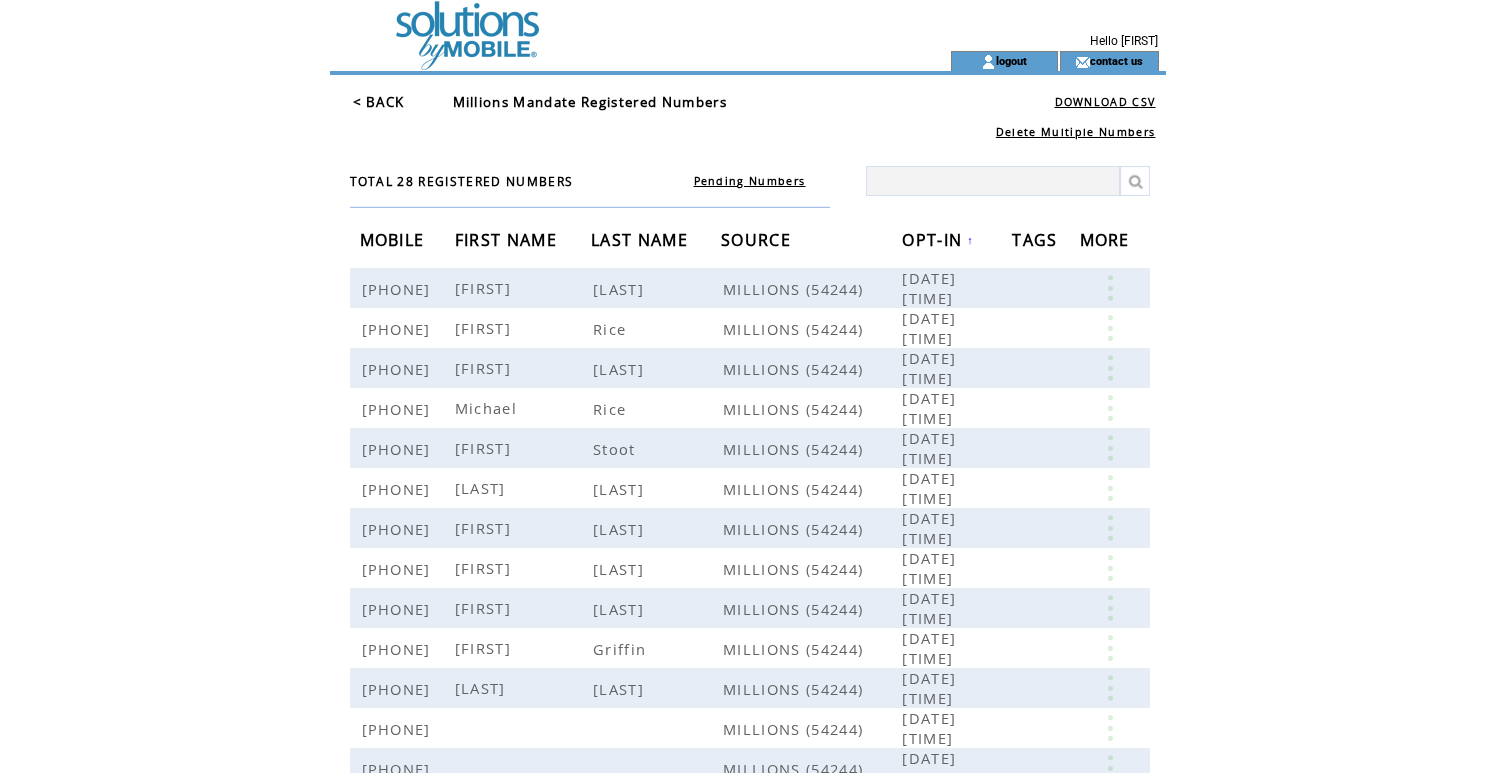 click on "OPT-IN" at bounding box center (934, 242) 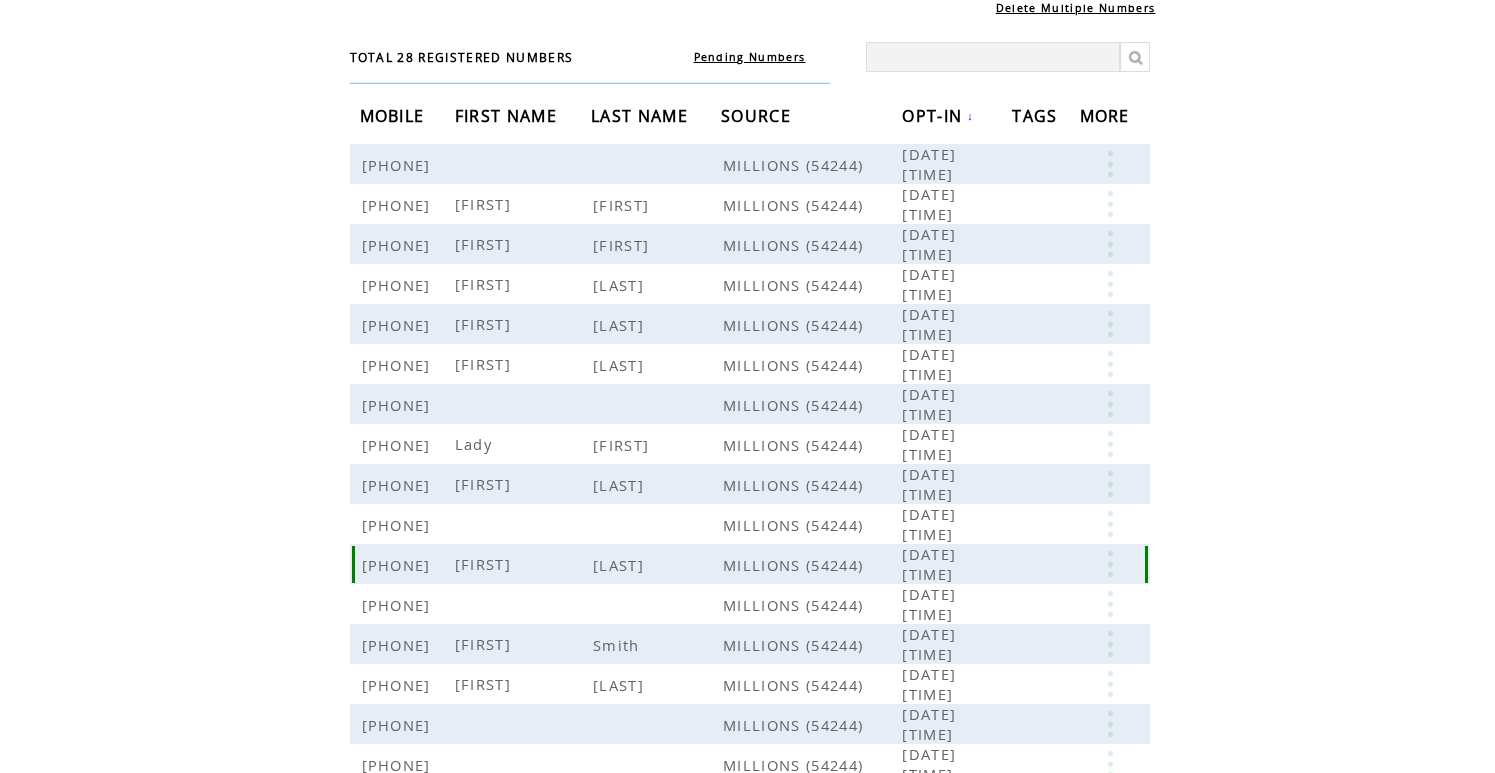 scroll, scrollTop: 111, scrollLeft: 0, axis: vertical 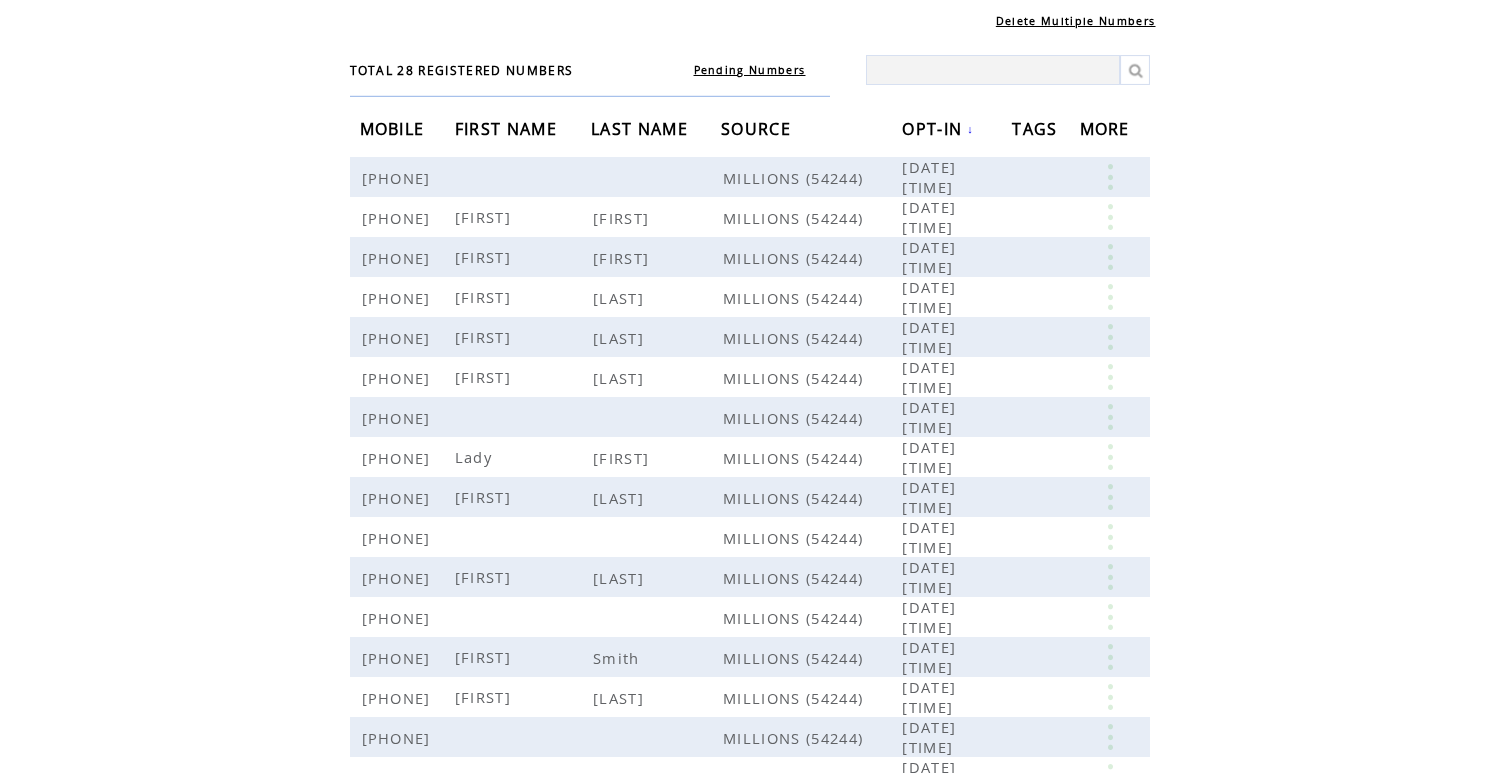 click on "Pending Numbers" at bounding box center [750, 70] 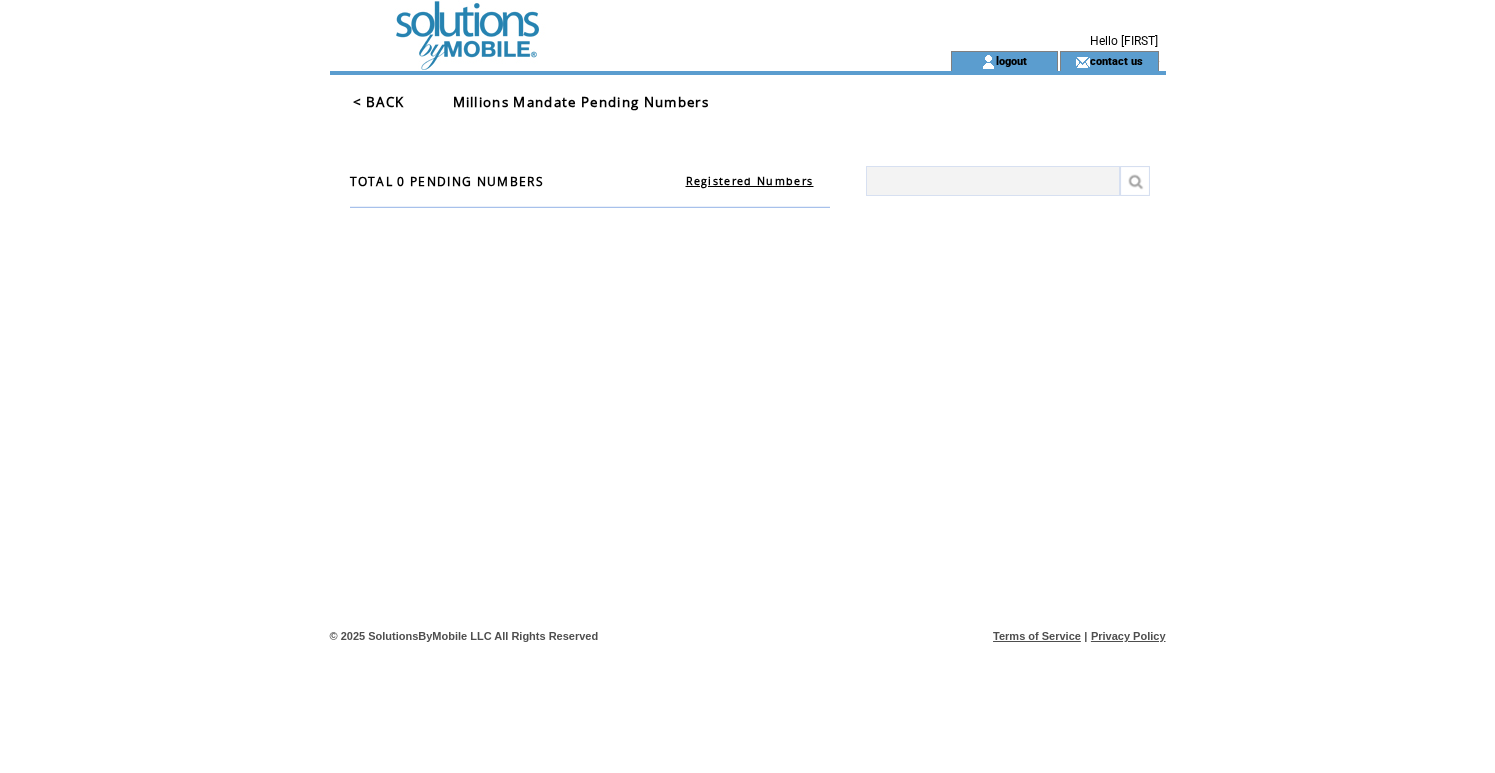 scroll, scrollTop: 0, scrollLeft: 0, axis: both 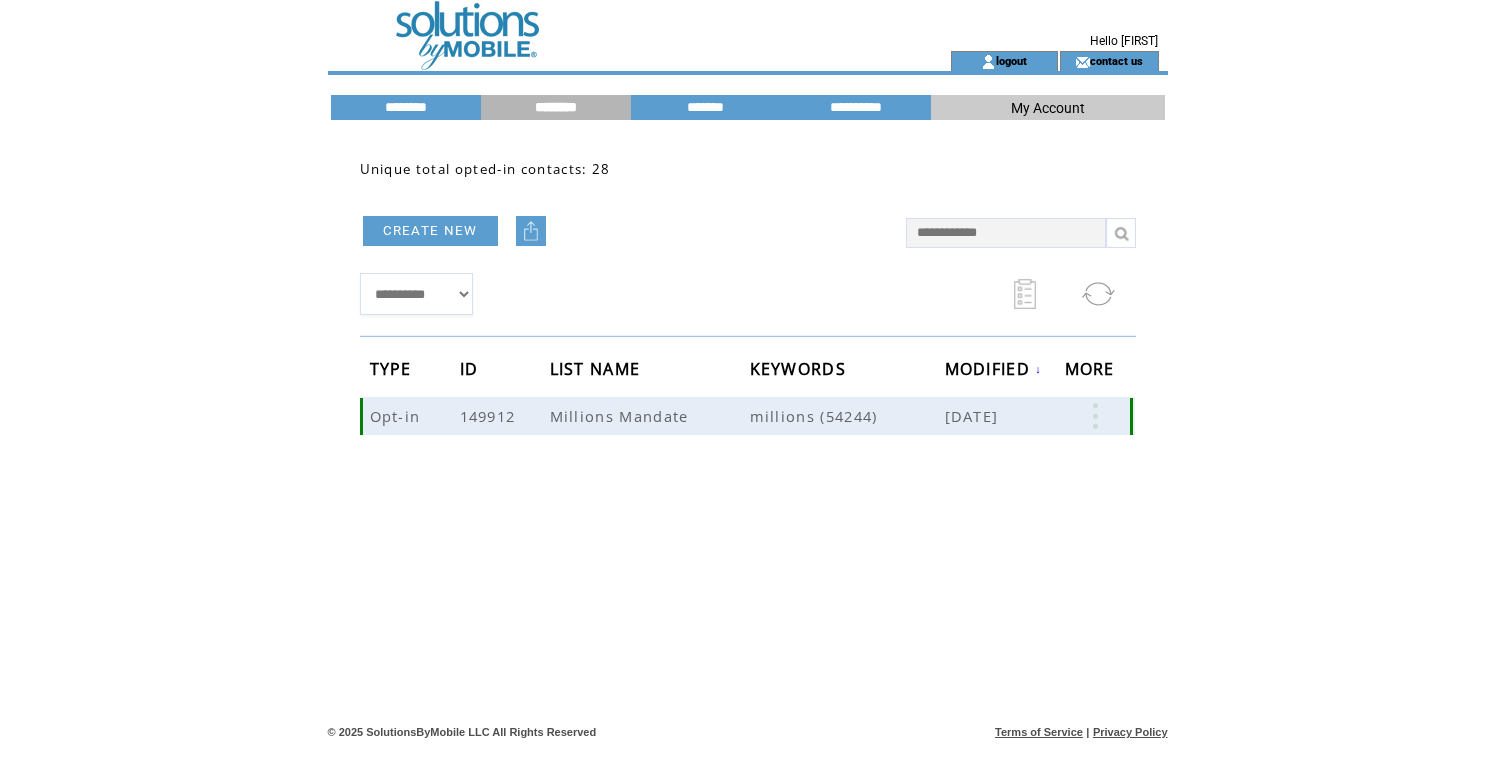 click at bounding box center (1095, 416) 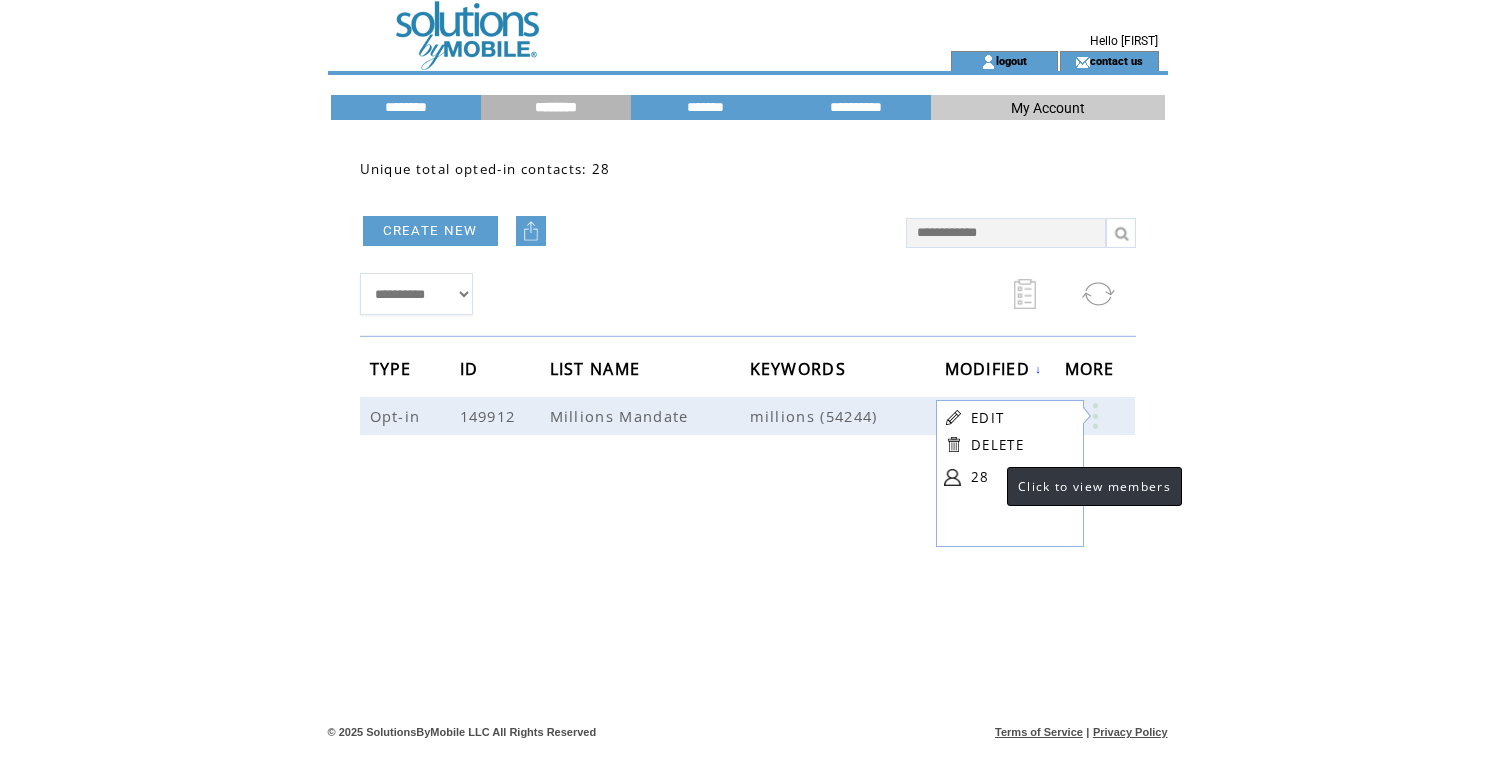 click on "28" at bounding box center [1021, 477] 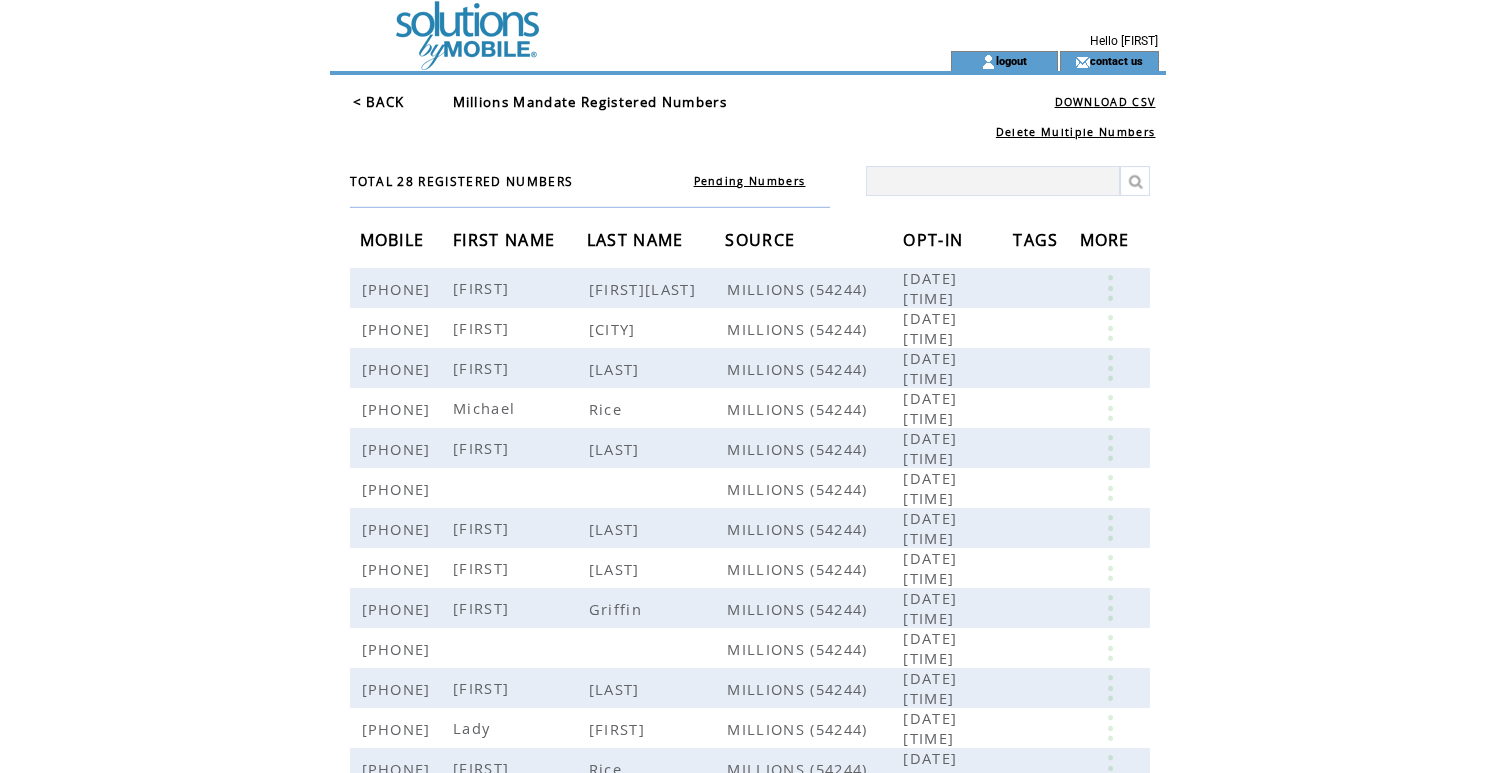 scroll, scrollTop: 0, scrollLeft: 0, axis: both 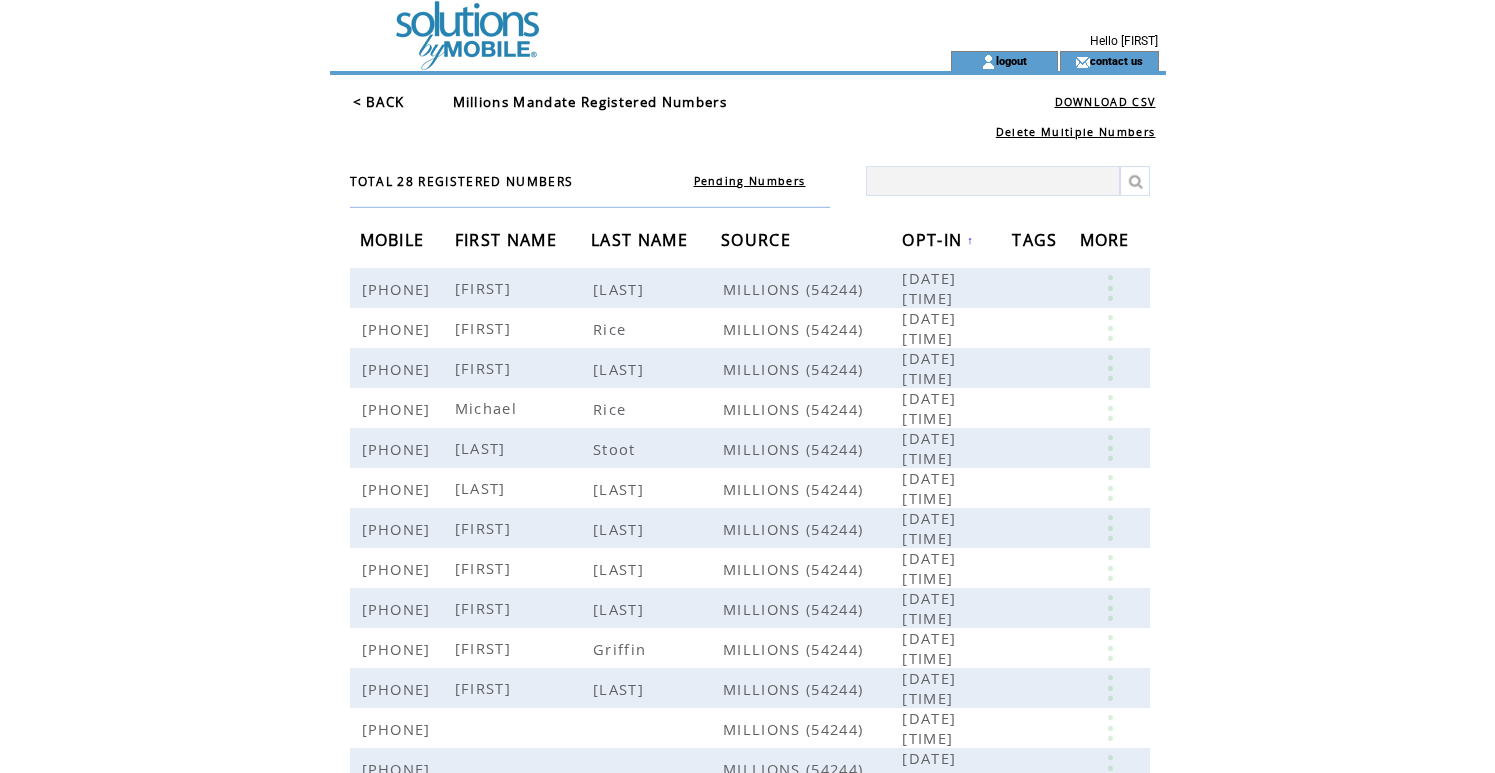 click on "OPT-IN" at bounding box center (934, 242) 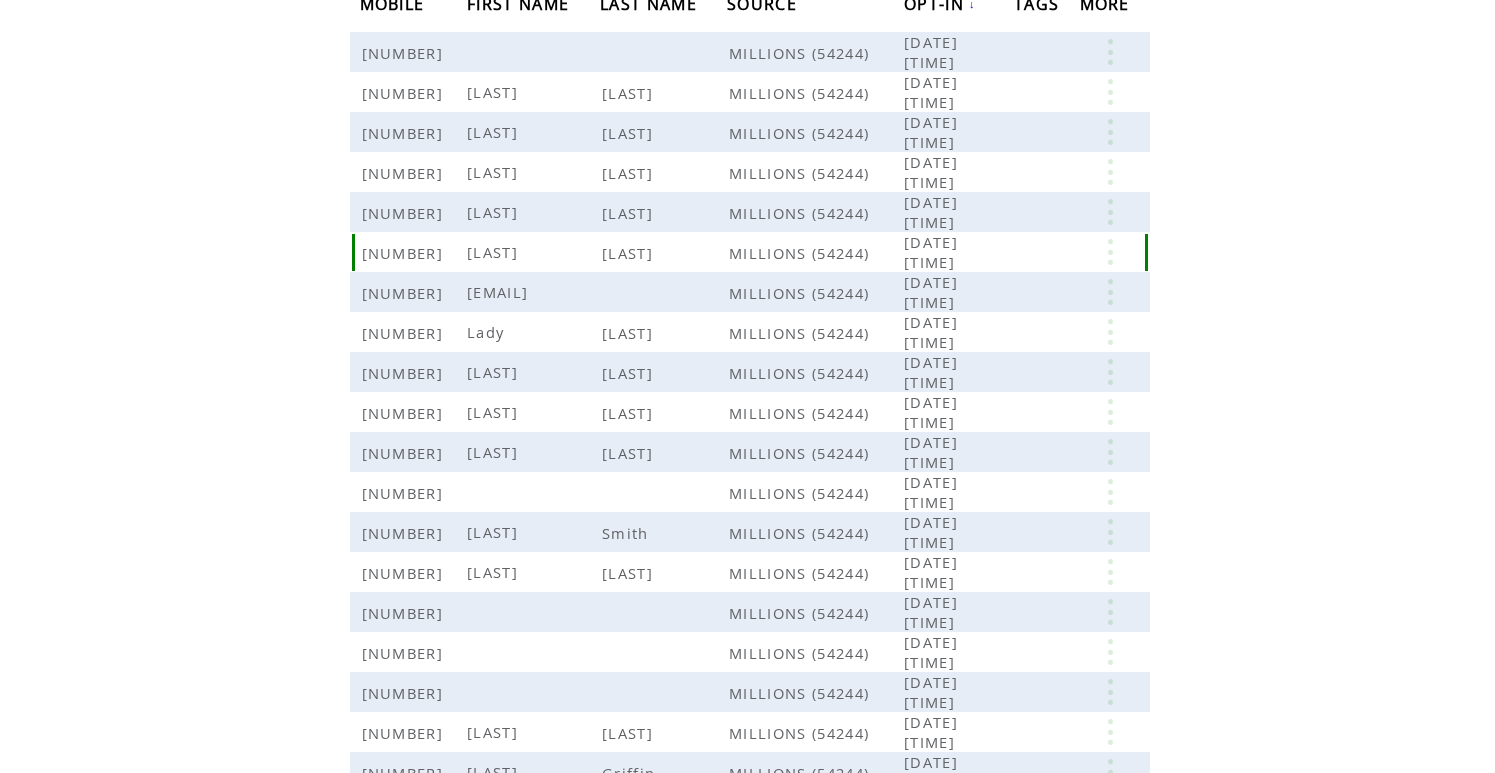 scroll, scrollTop: 237, scrollLeft: 0, axis: vertical 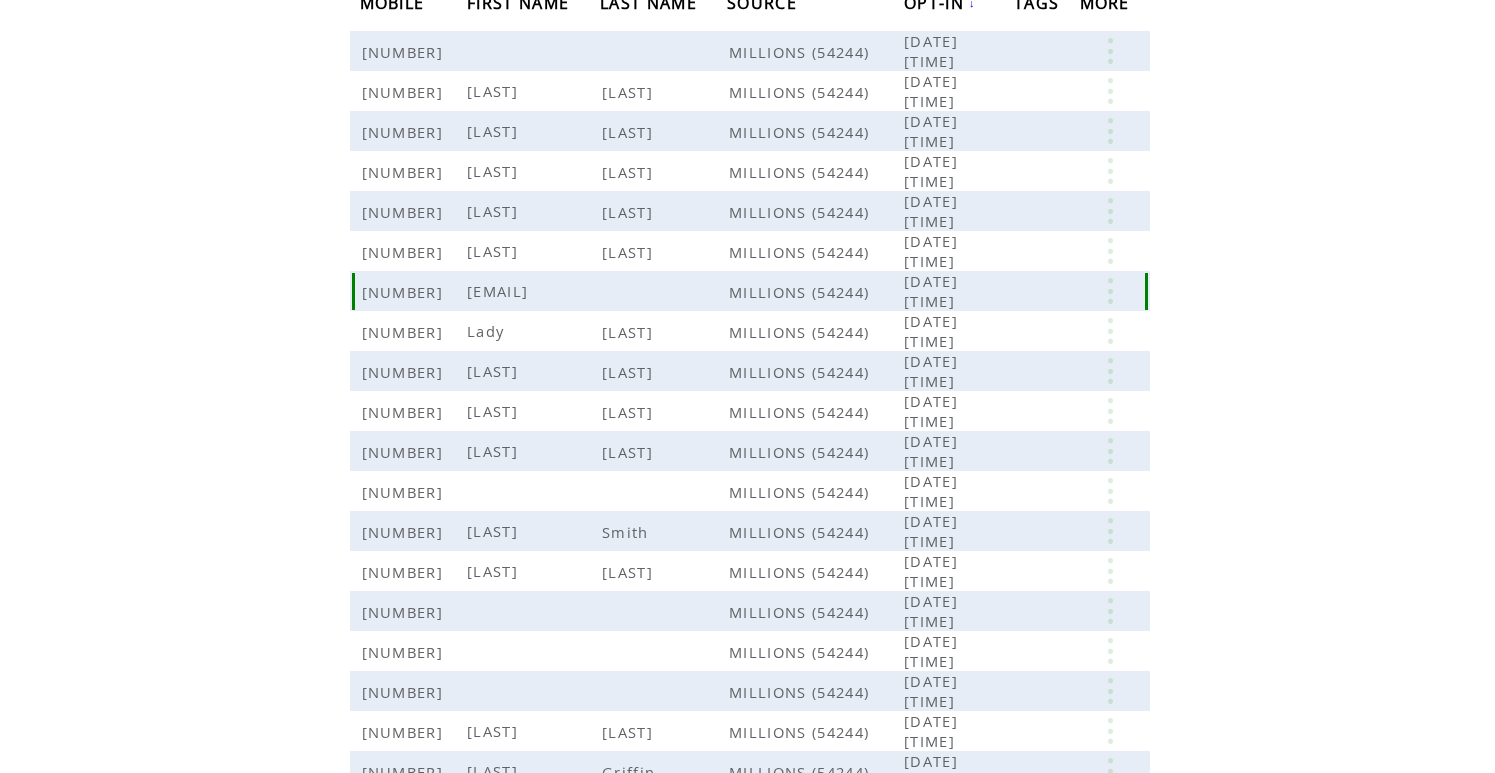 click at bounding box center [1110, 291] 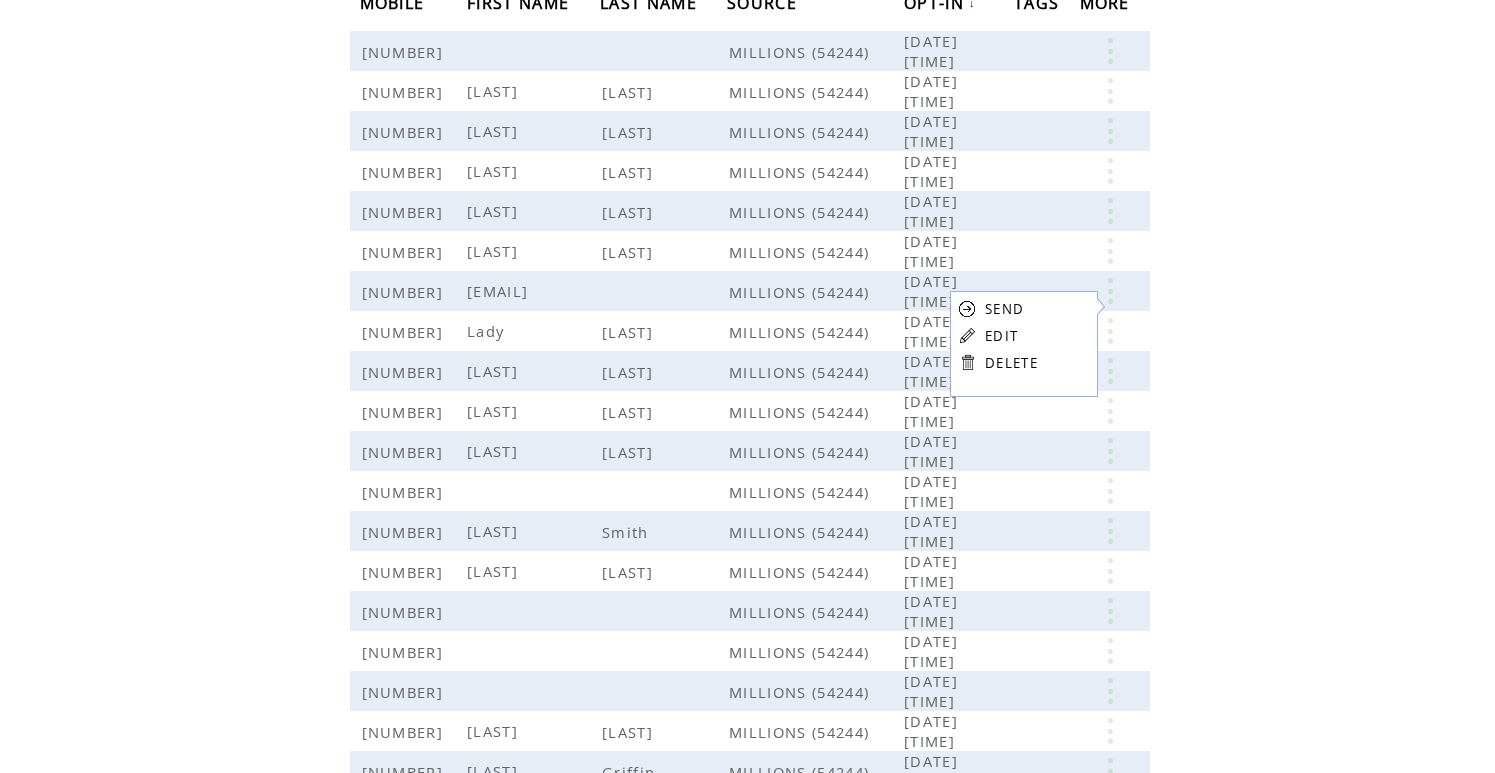 click on "EDIT" at bounding box center [1001, 336] 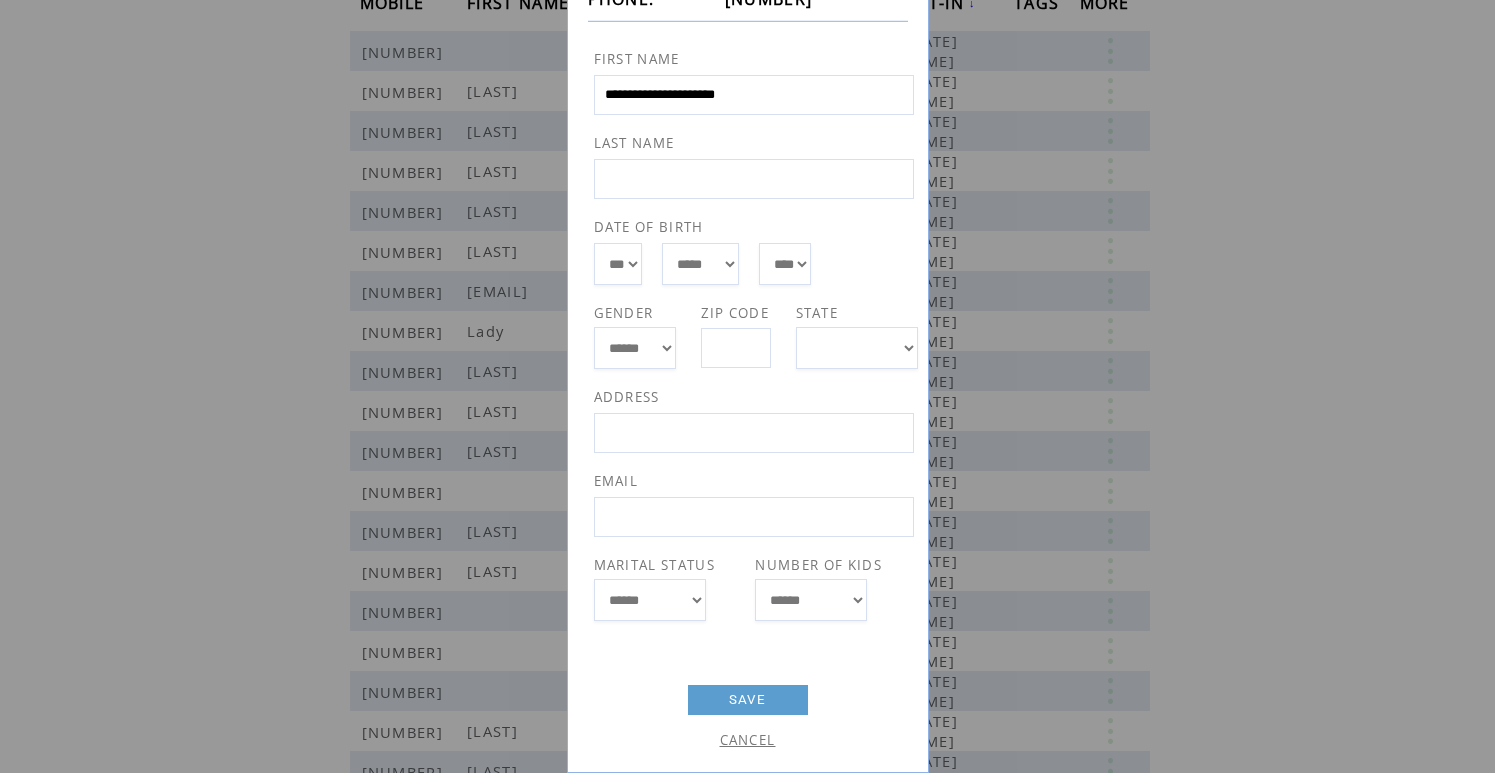 scroll, scrollTop: 39, scrollLeft: 0, axis: vertical 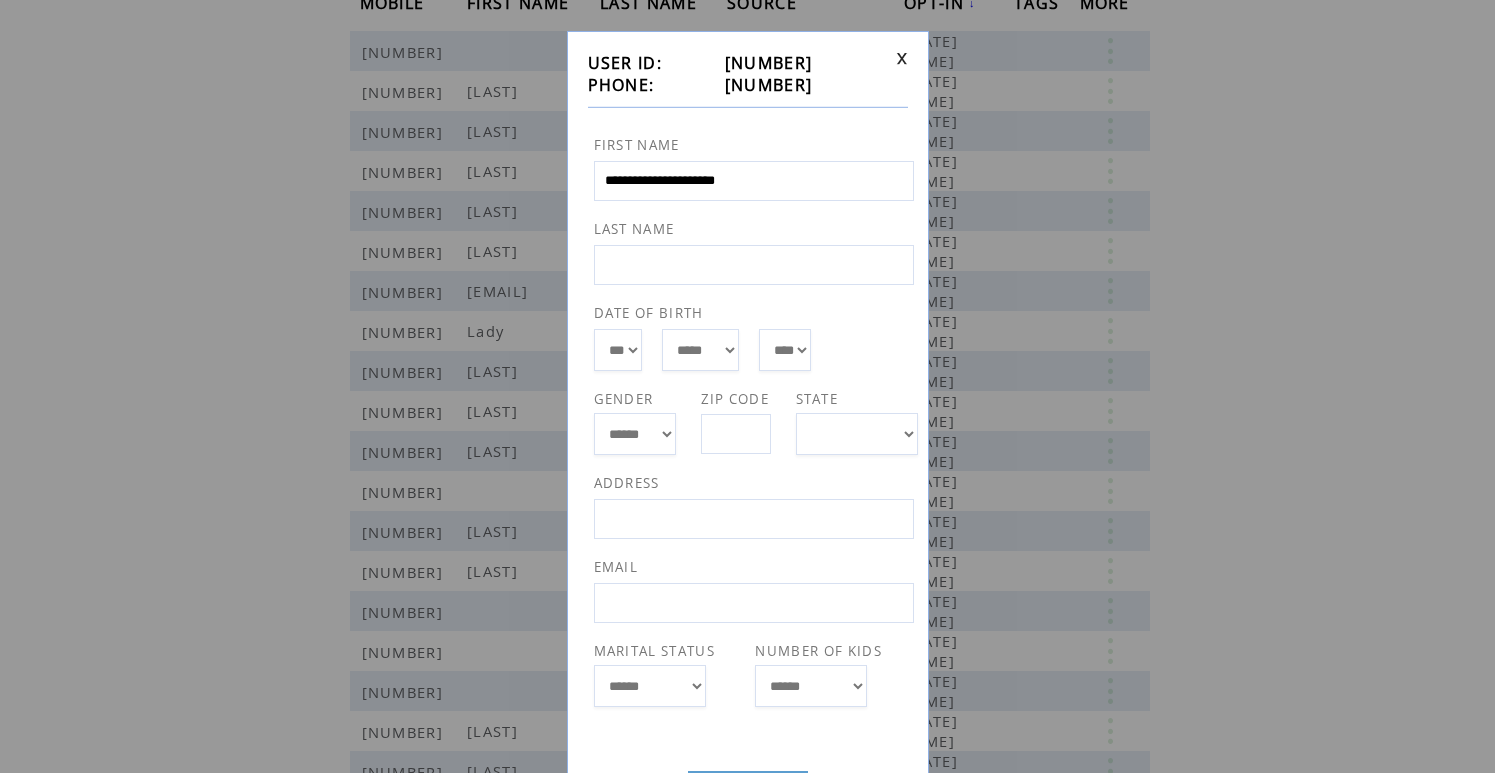 drag, startPoint x: 808, startPoint y: 170, endPoint x: 856, endPoint y: 177, distance: 48.507732 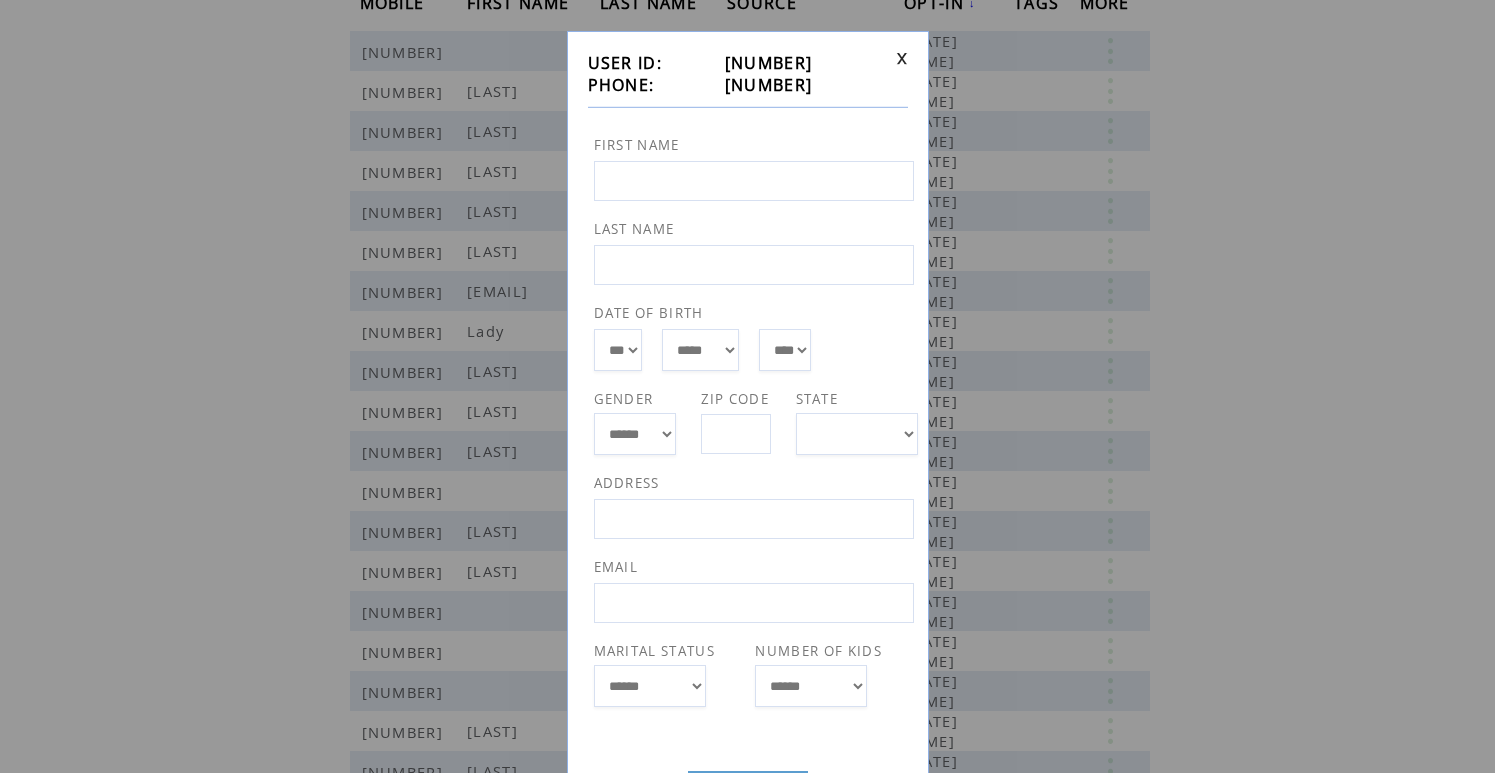 type 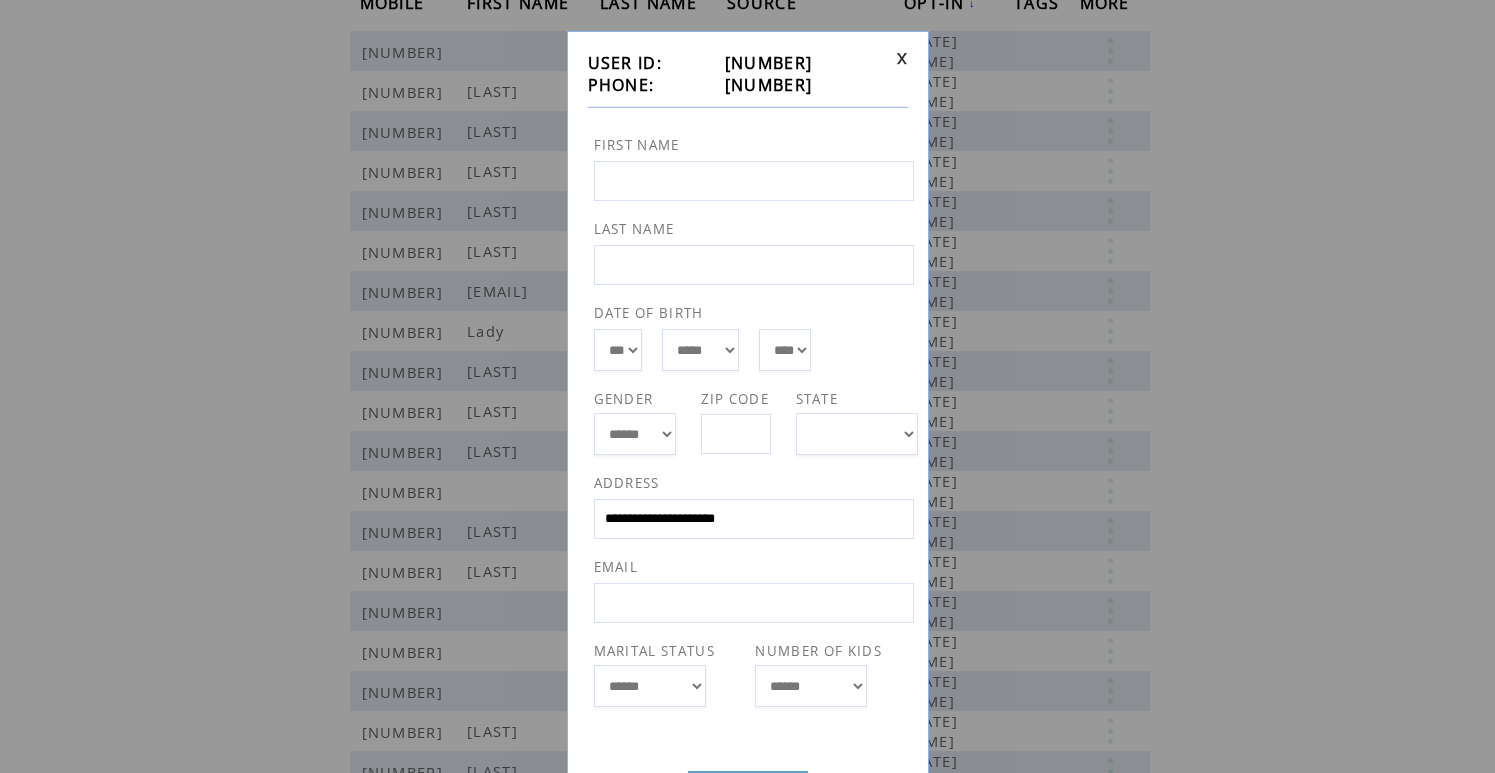 type on "**********" 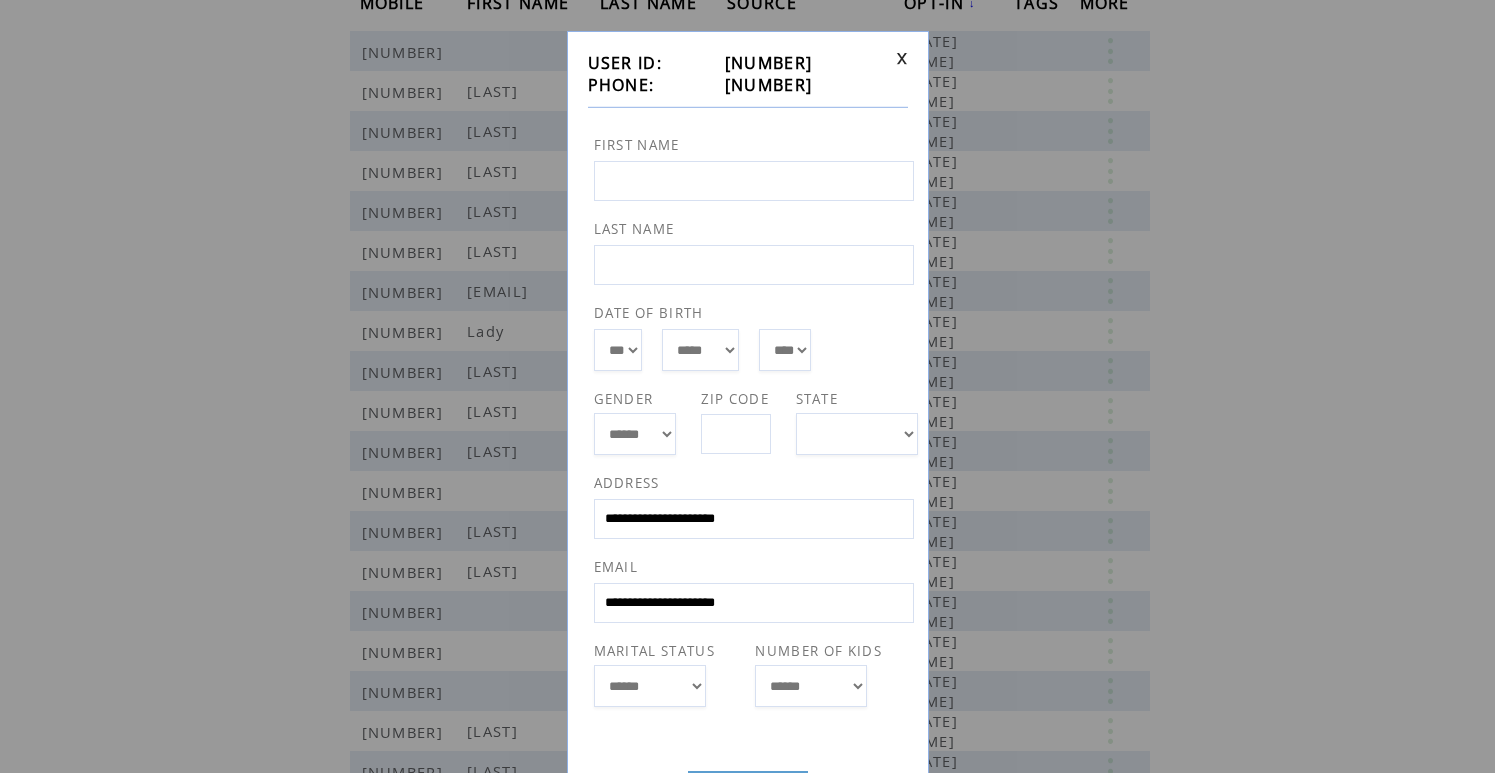 type on "**********" 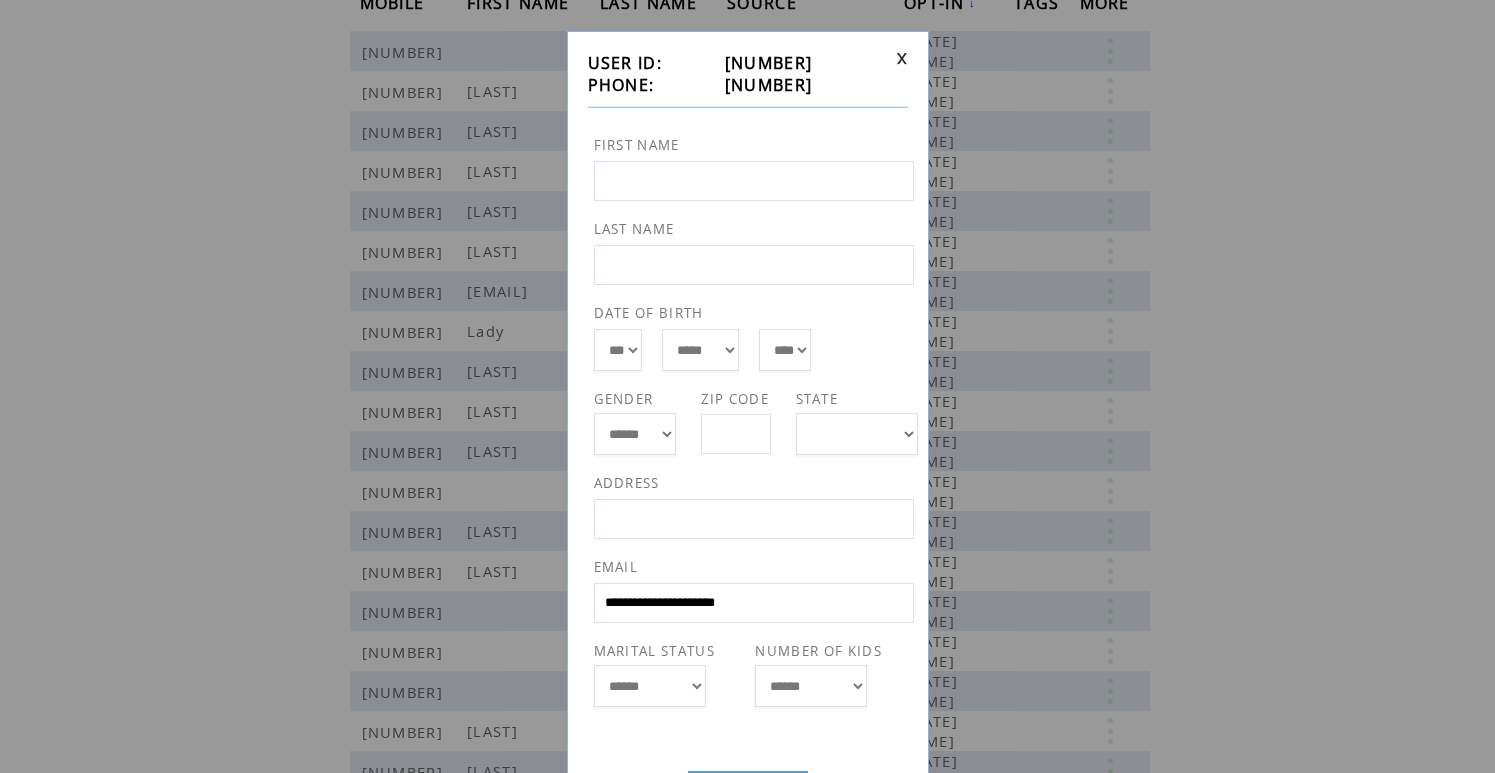 type 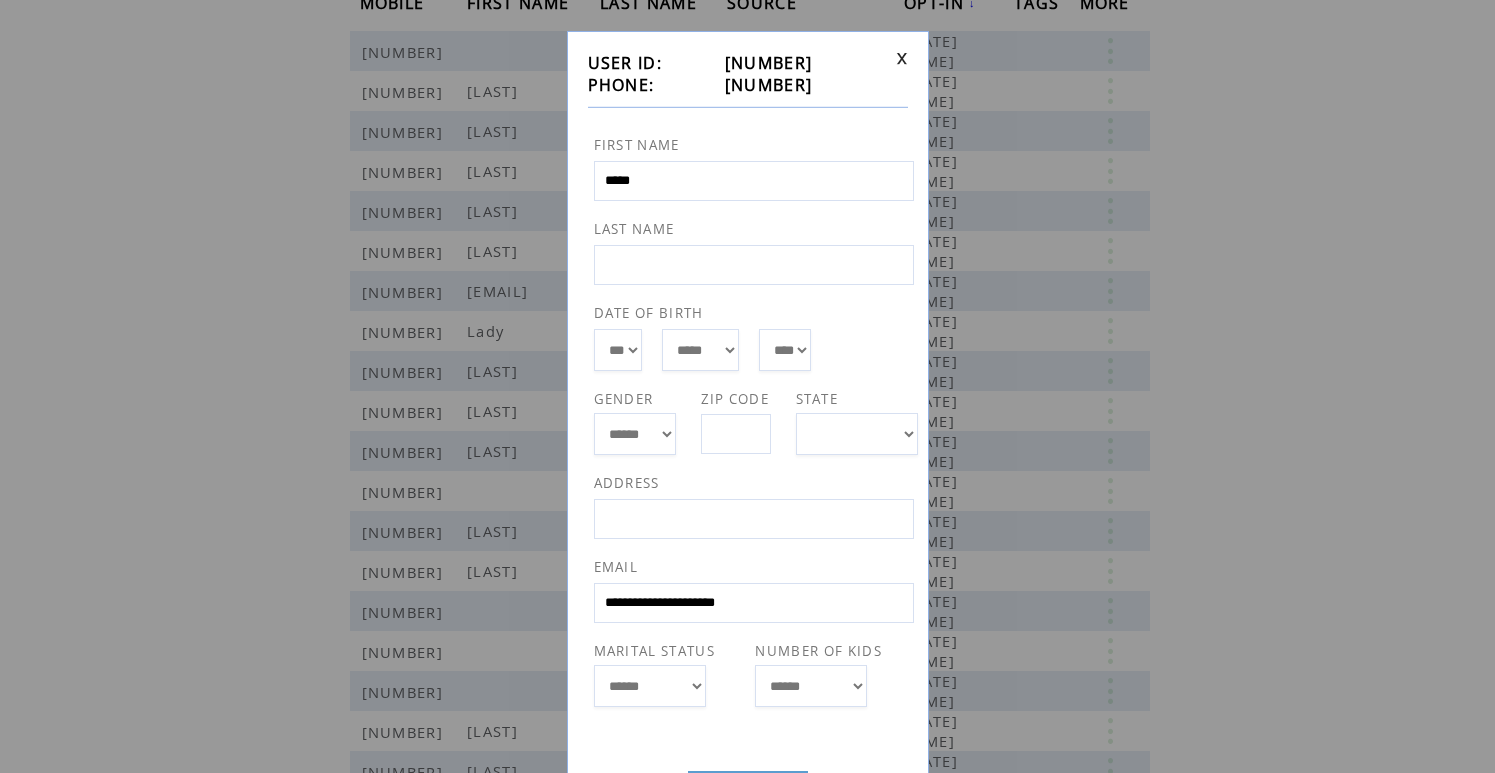 type on "*****" 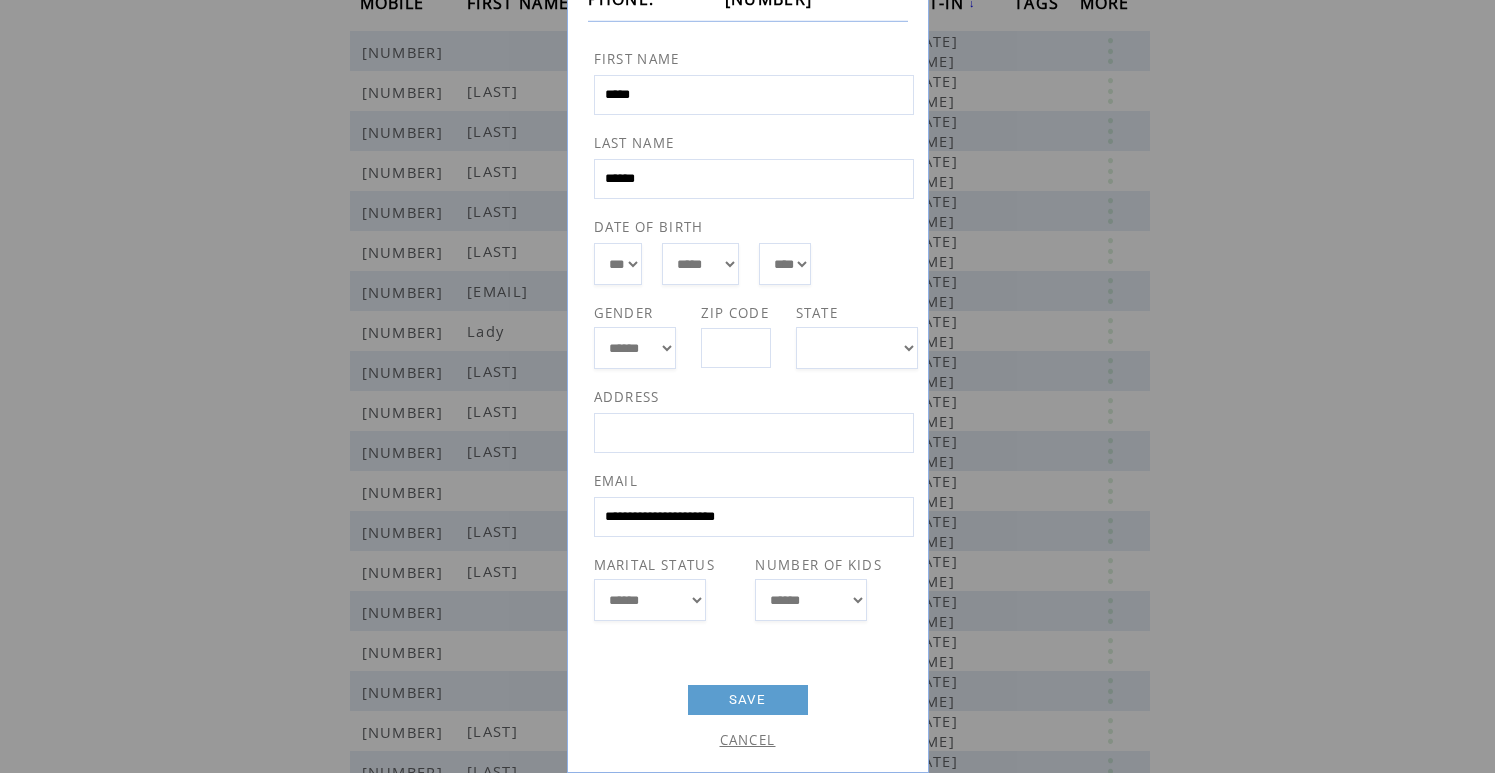 scroll, scrollTop: 125, scrollLeft: 0, axis: vertical 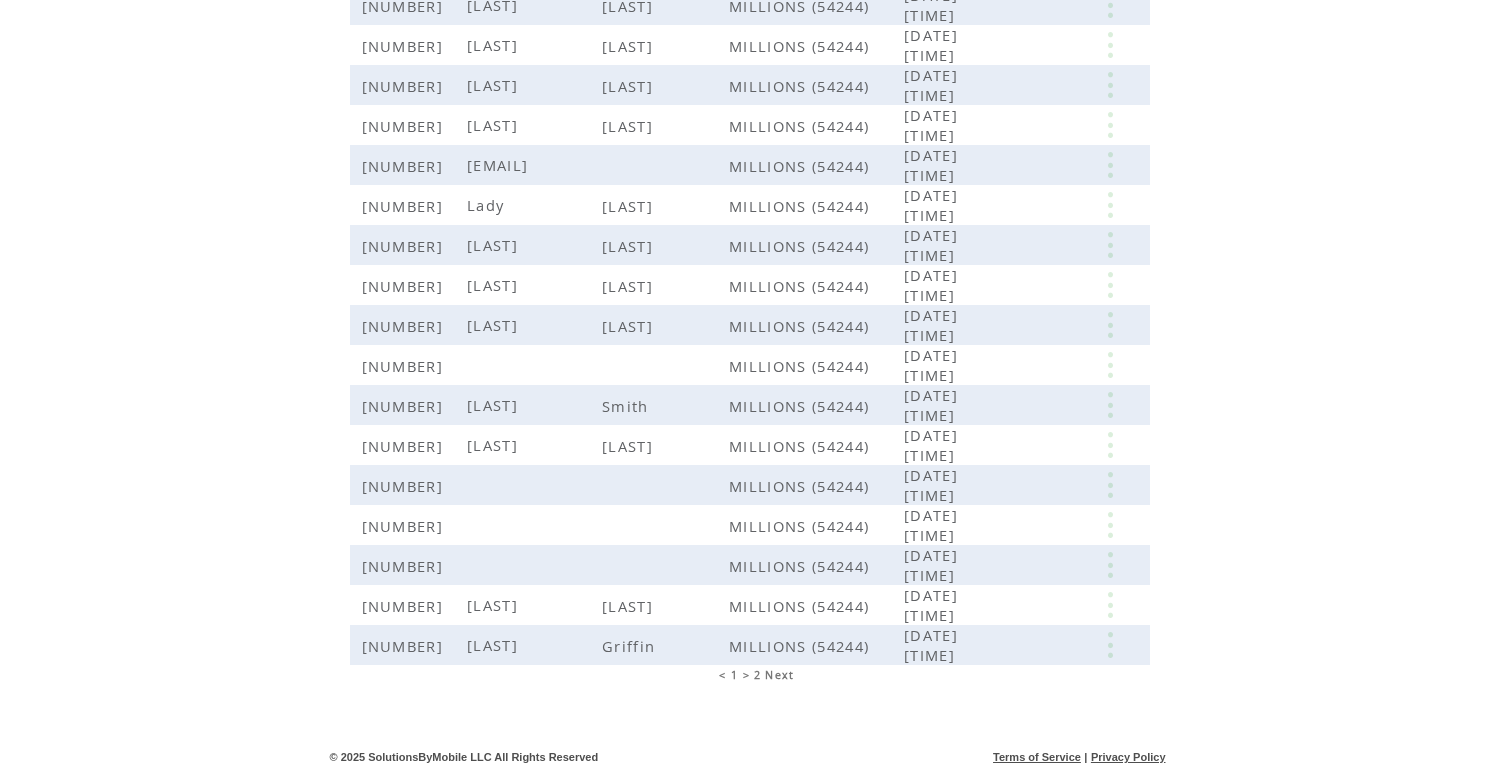 click on "2" at bounding box center (757, 675) 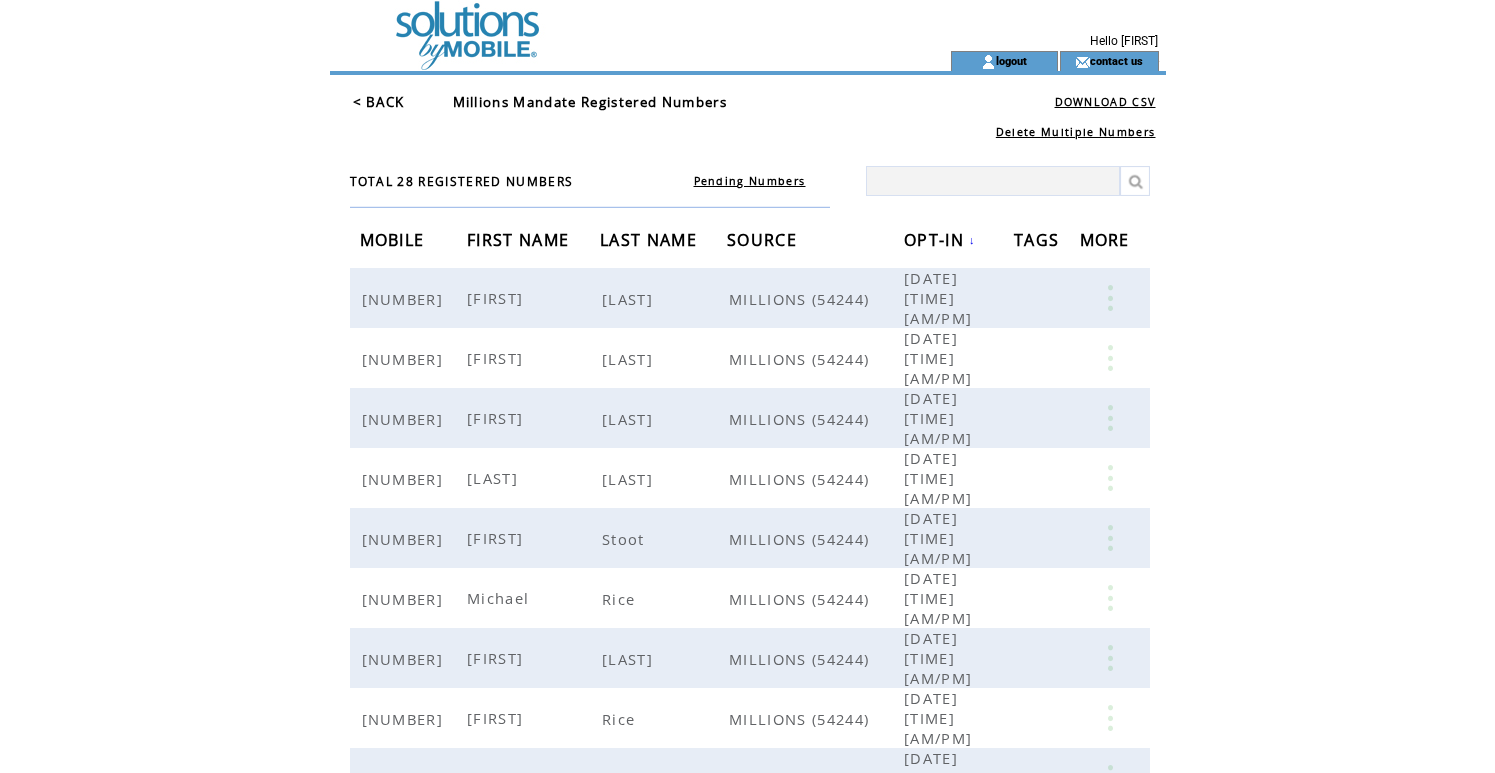 scroll, scrollTop: 0, scrollLeft: 0, axis: both 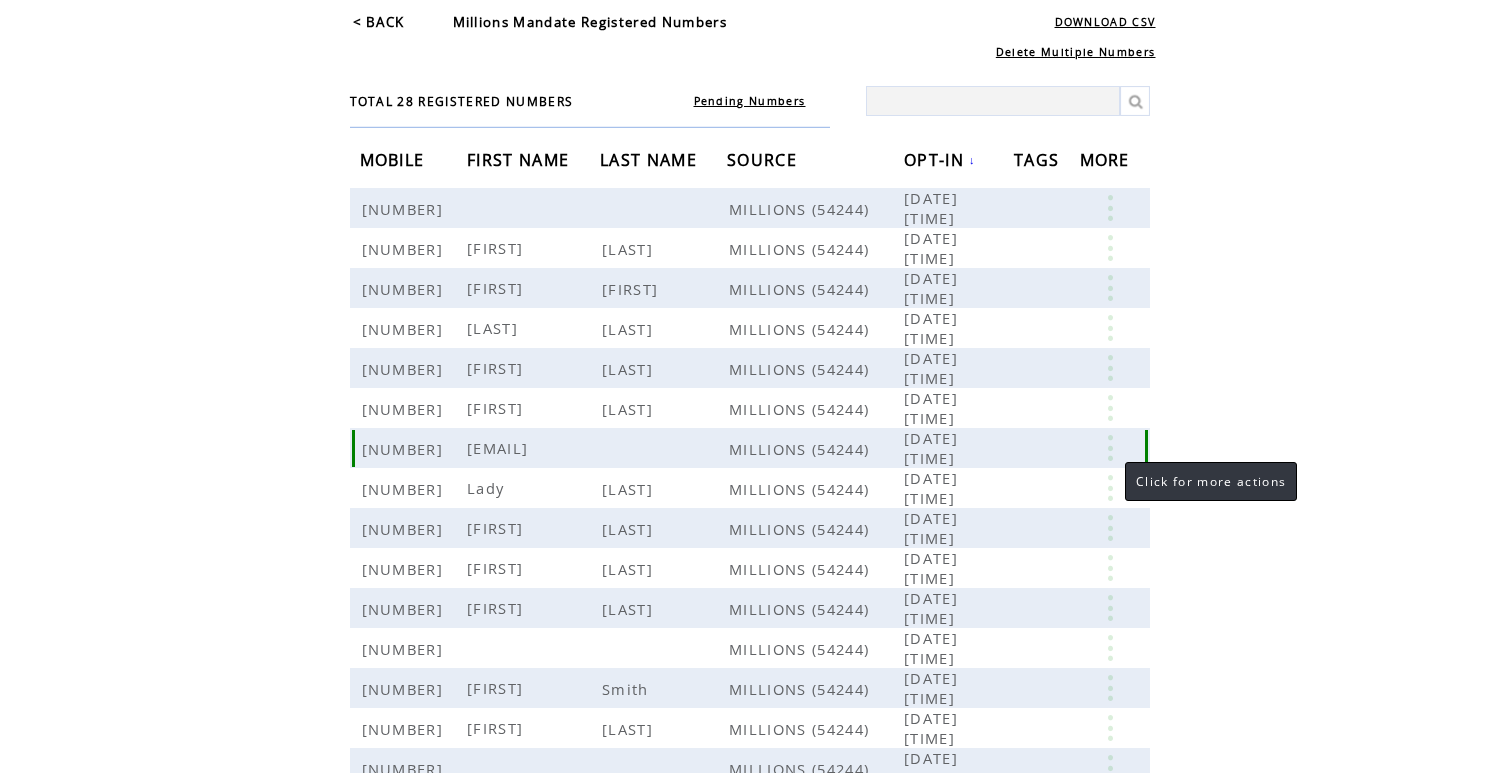 click at bounding box center (1110, 448) 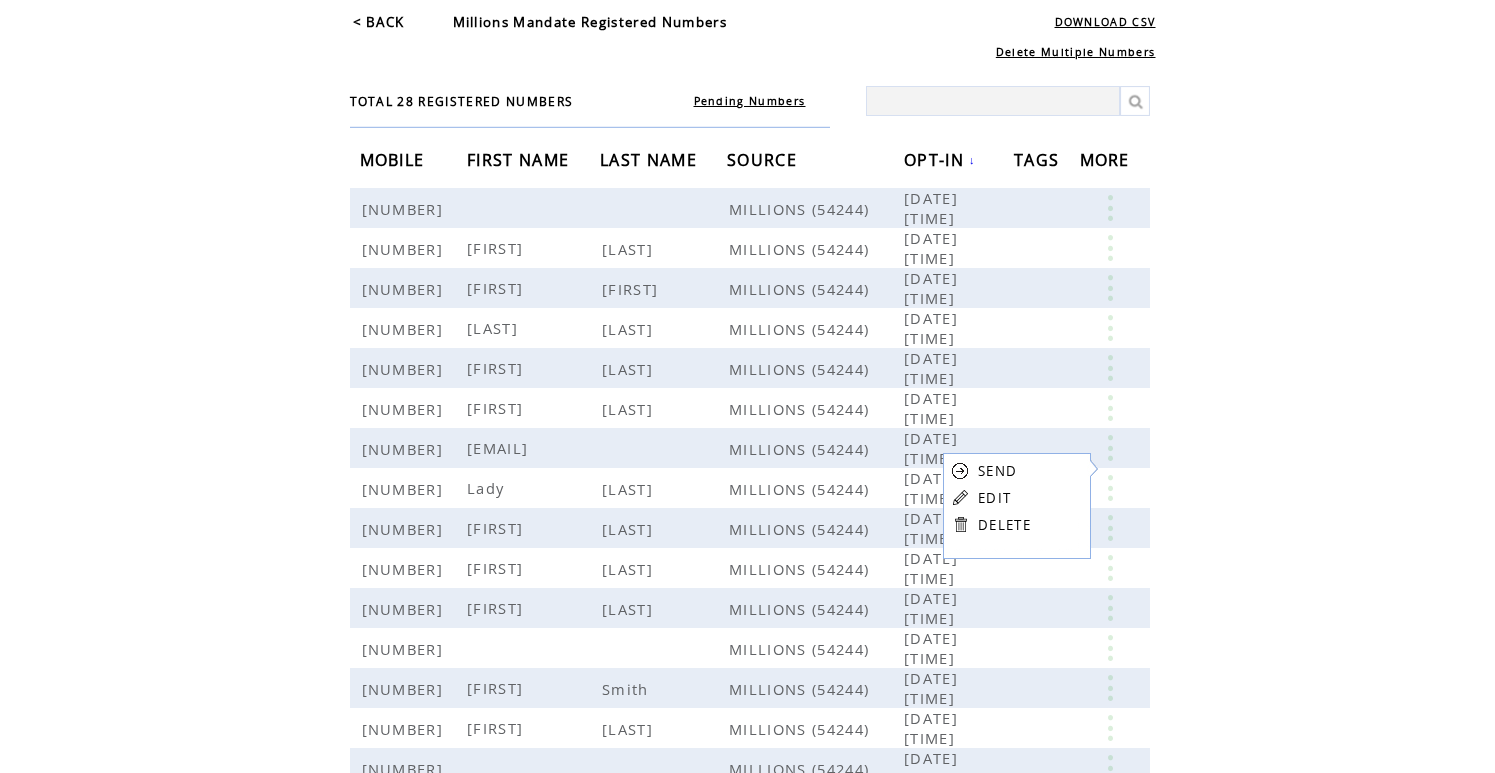 click on "EDIT" at bounding box center (1004, 497) 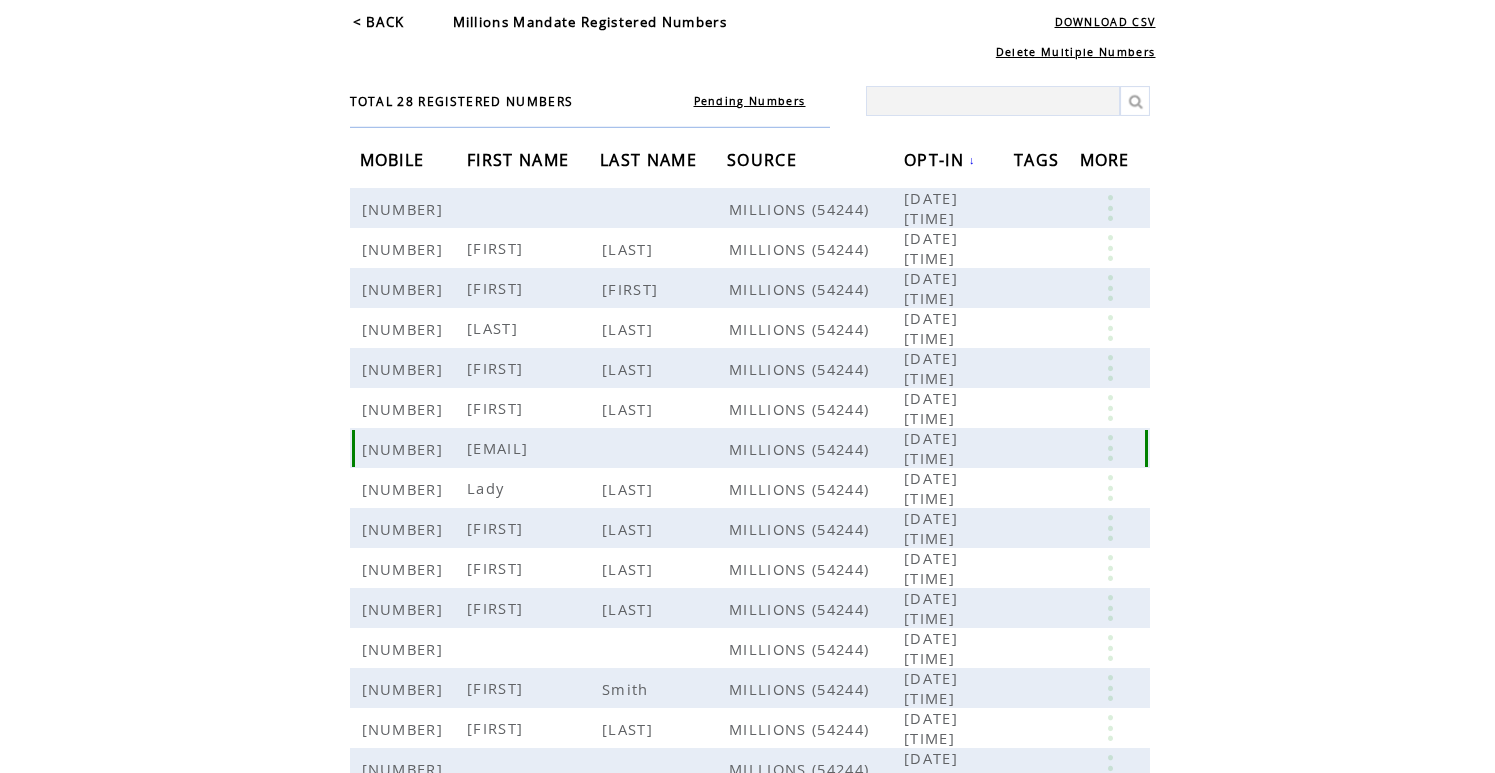 click at bounding box center [1110, 448] 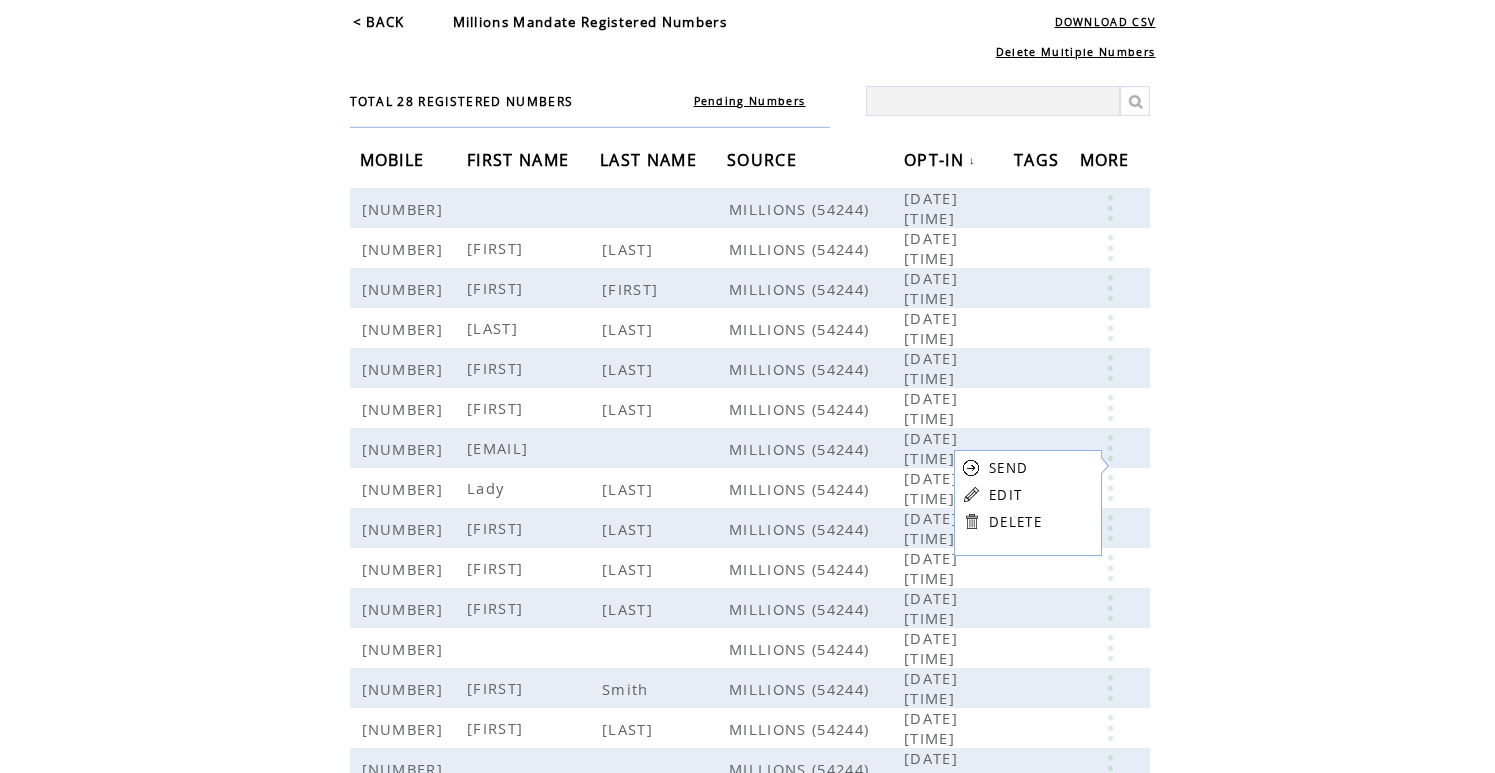 click on "SEND EDIT DELETE" at bounding box center [1032, 494] 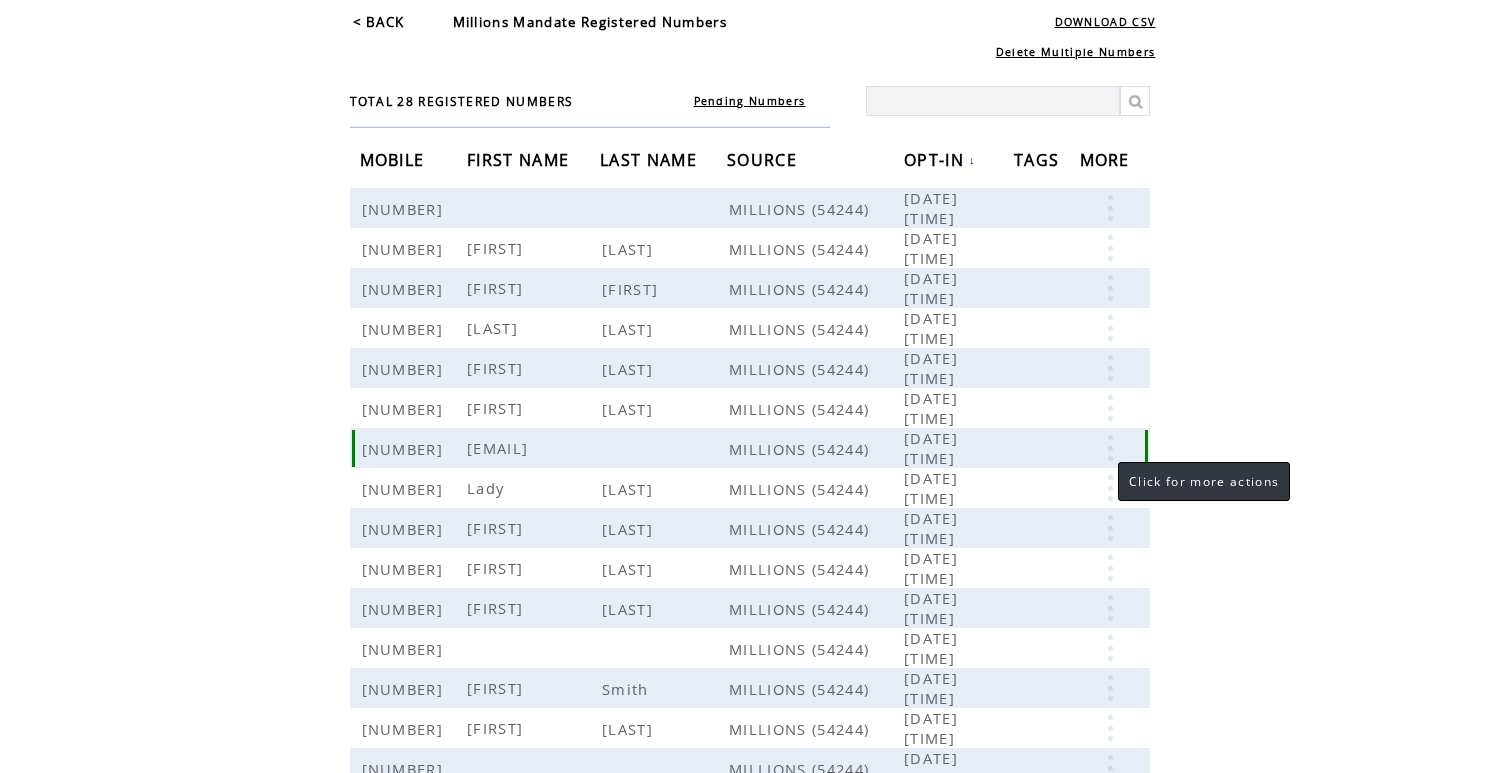 click at bounding box center (1110, 448) 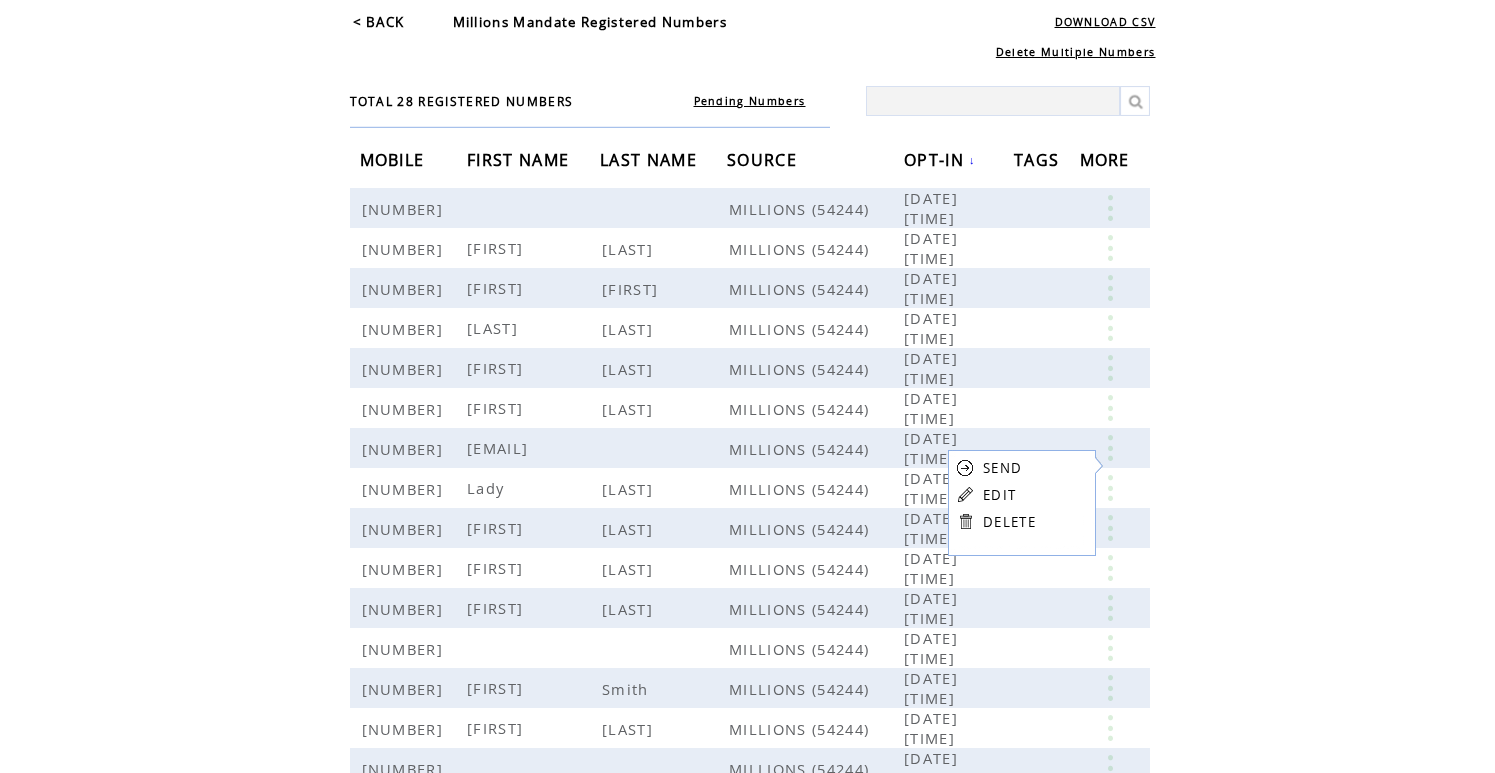 click on "EDIT" at bounding box center [999, 495] 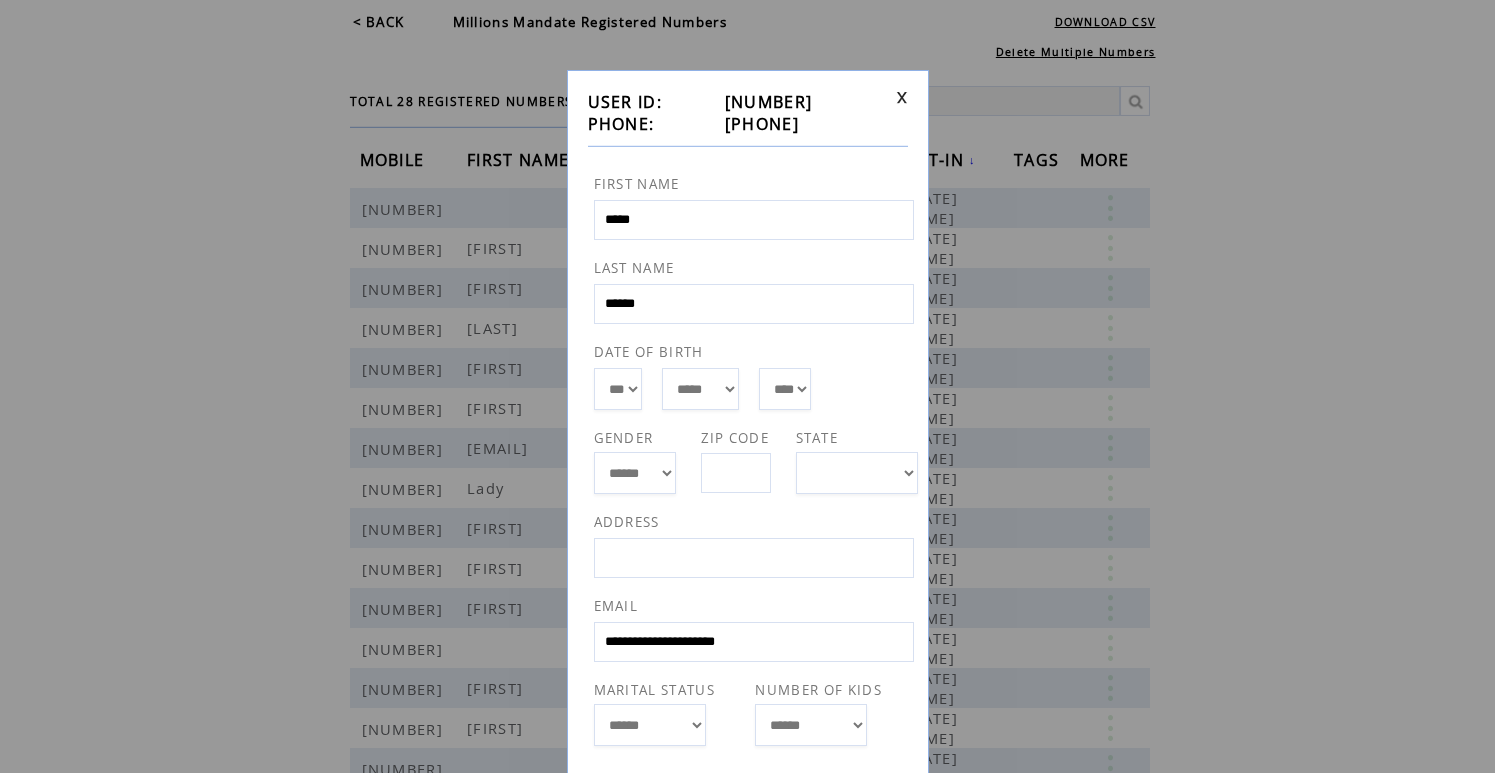 click on "**********" at bounding box center (748, 484) 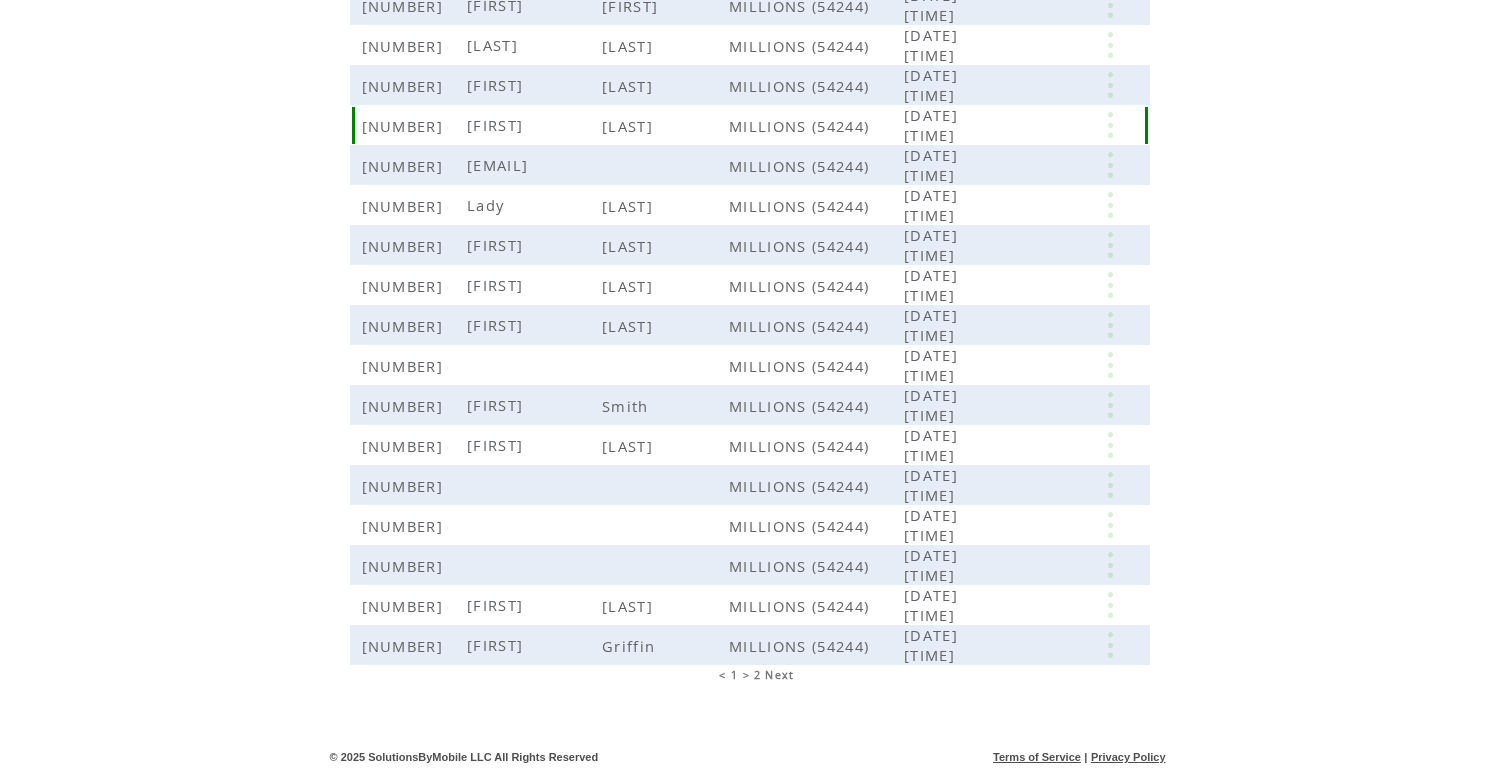 scroll, scrollTop: 381, scrollLeft: 0, axis: vertical 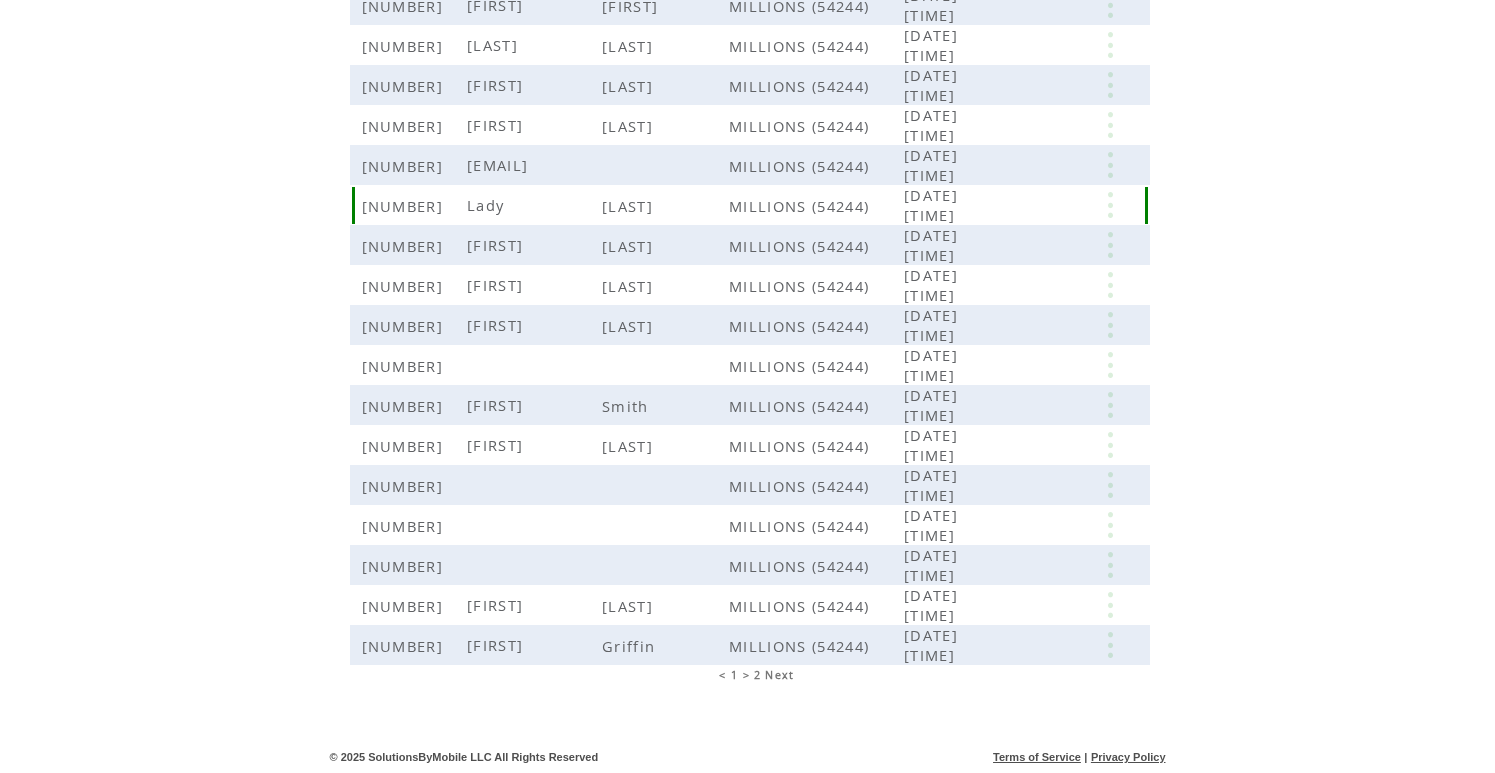click at bounding box center (1110, 205) 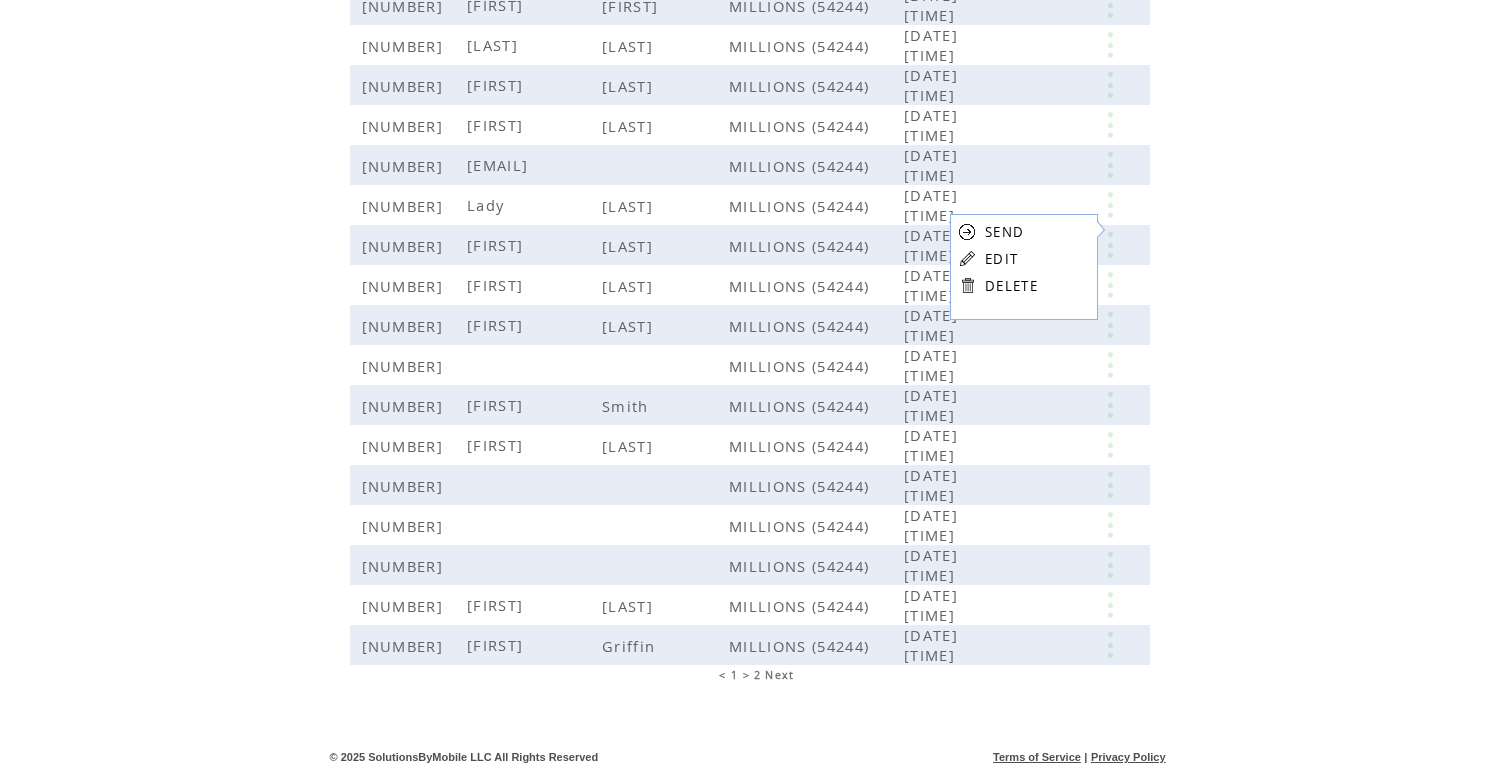 click on "EDIT" at bounding box center (1011, 258) 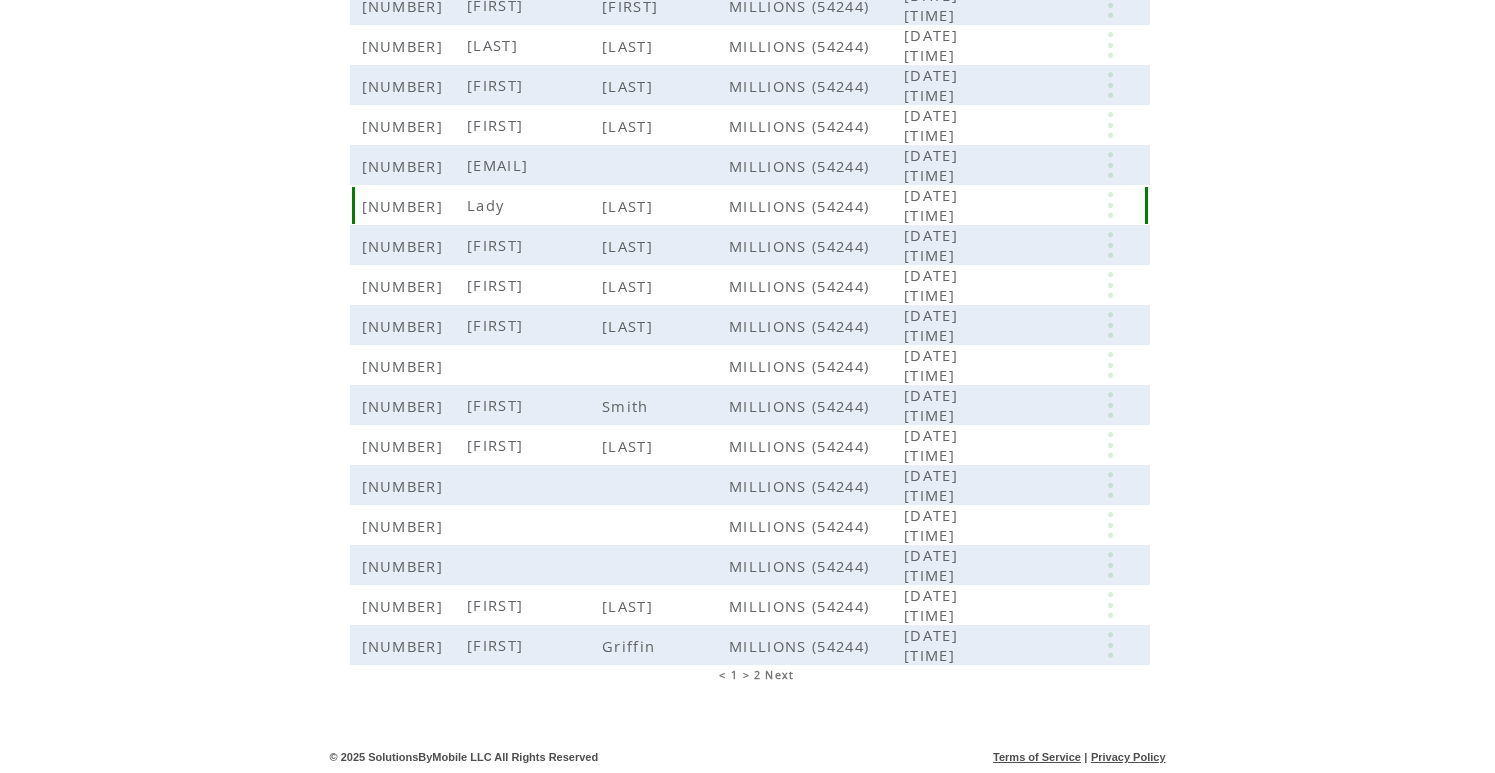click at bounding box center [1110, 205] 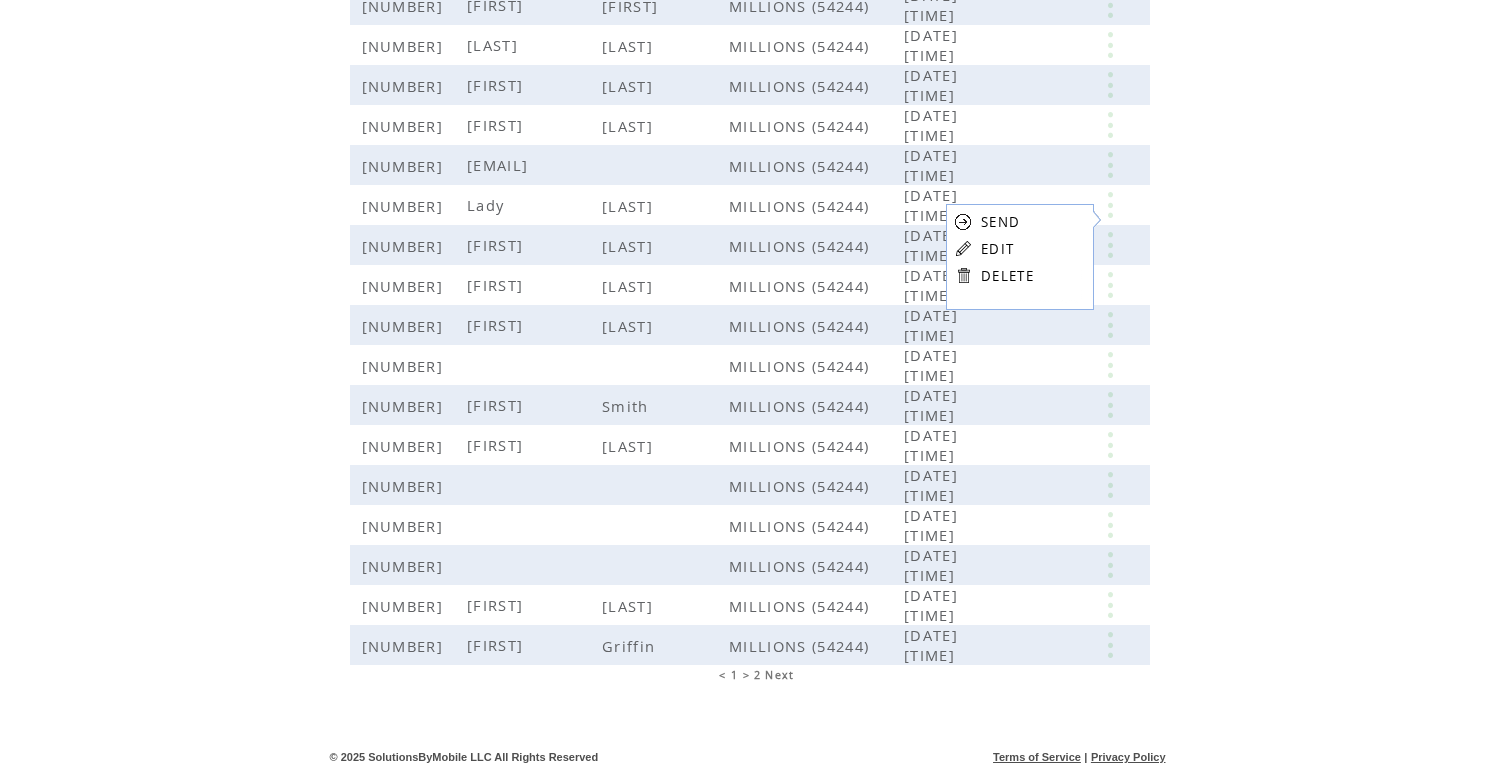 click on "EDIT" at bounding box center [997, 249] 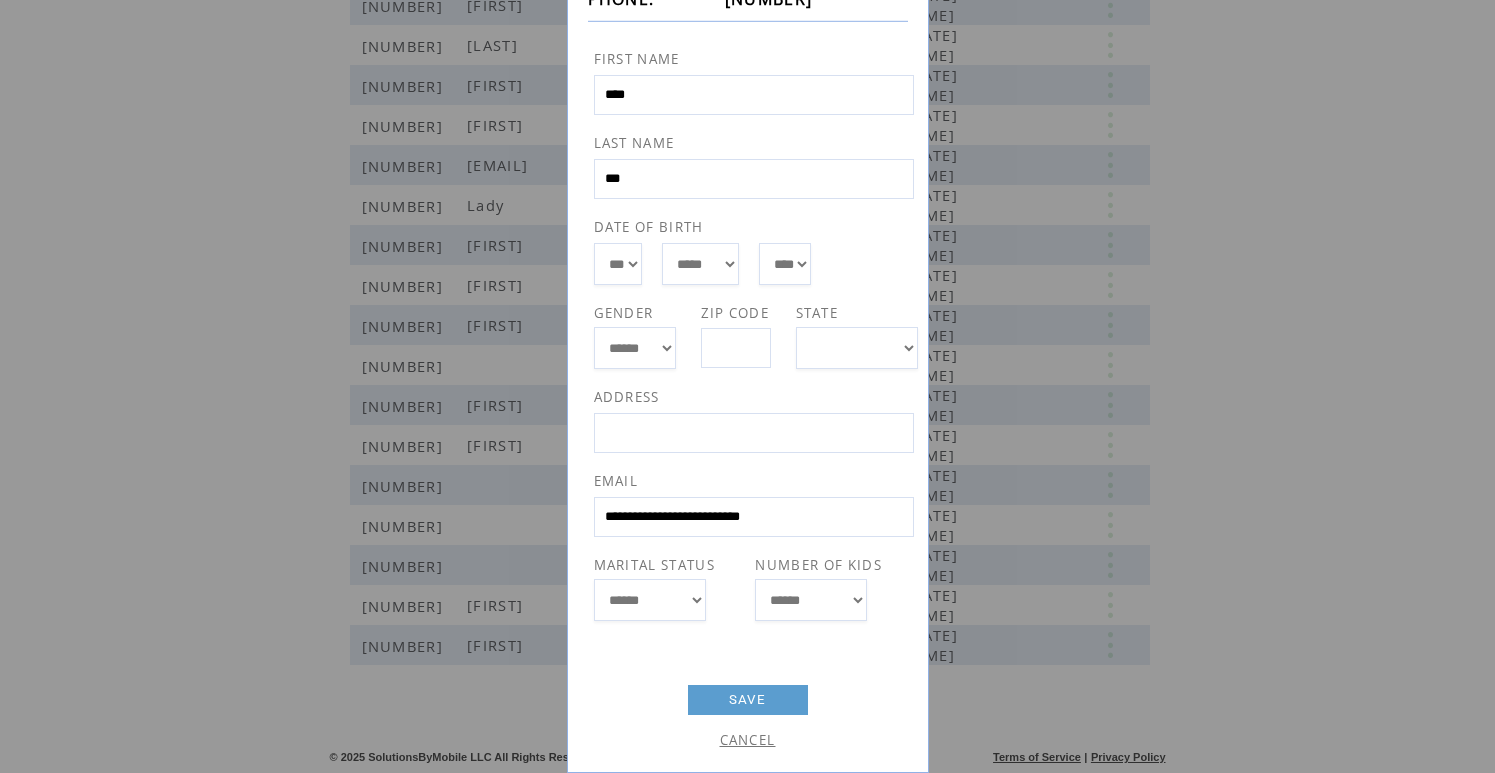 scroll, scrollTop: 125, scrollLeft: 0, axis: vertical 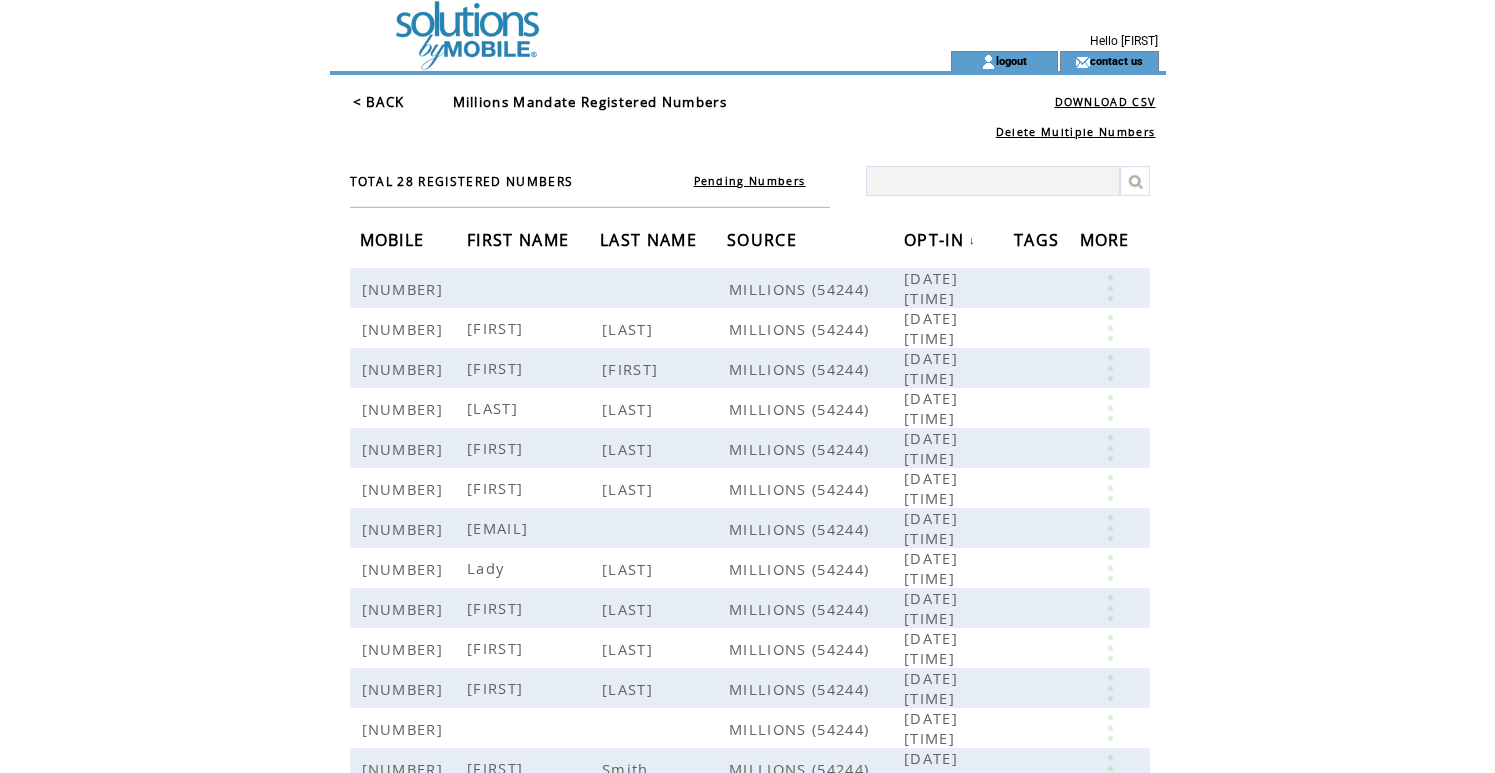 click on "< BACK" at bounding box center (379, 102) 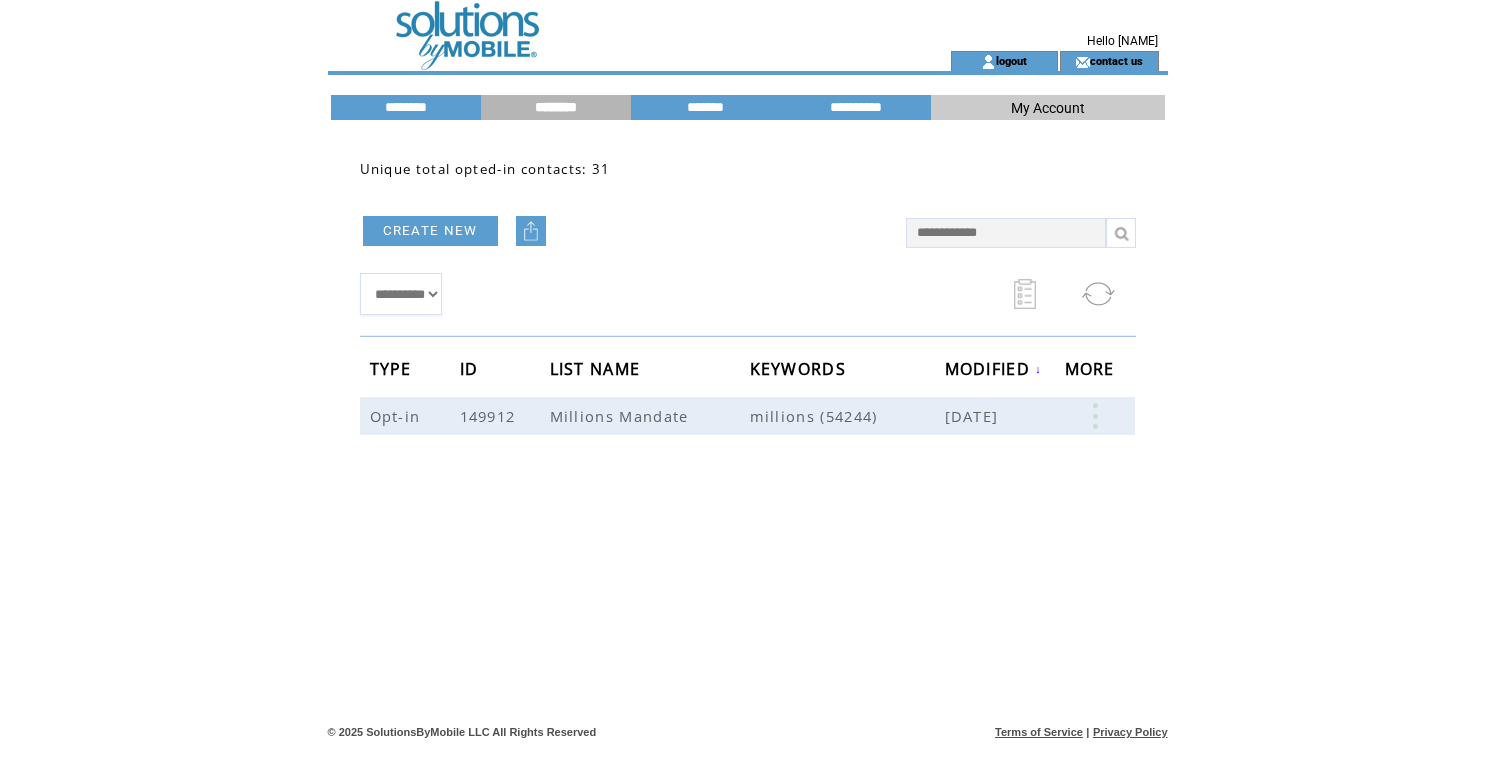 scroll, scrollTop: 0, scrollLeft: 0, axis: both 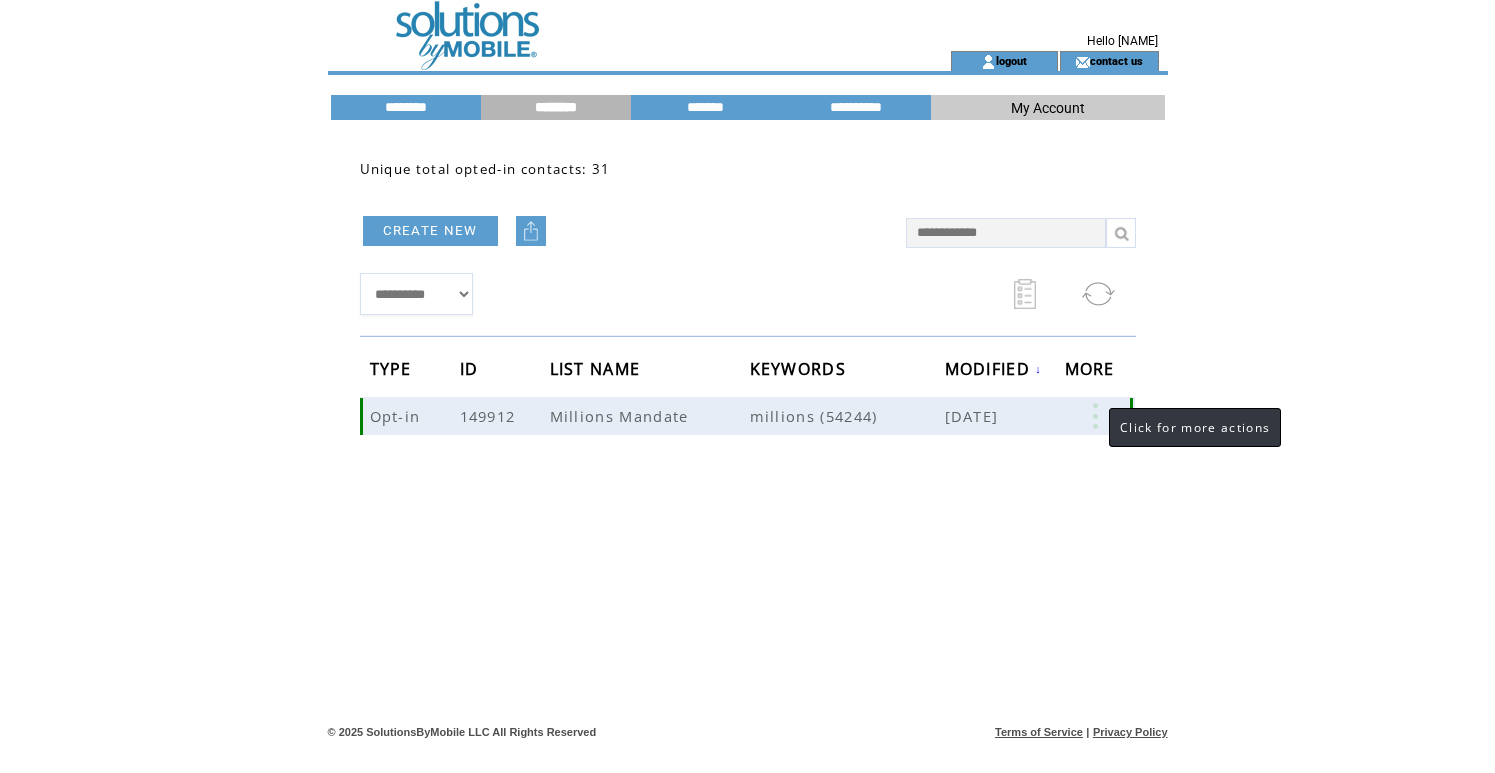 click at bounding box center (1095, 416) 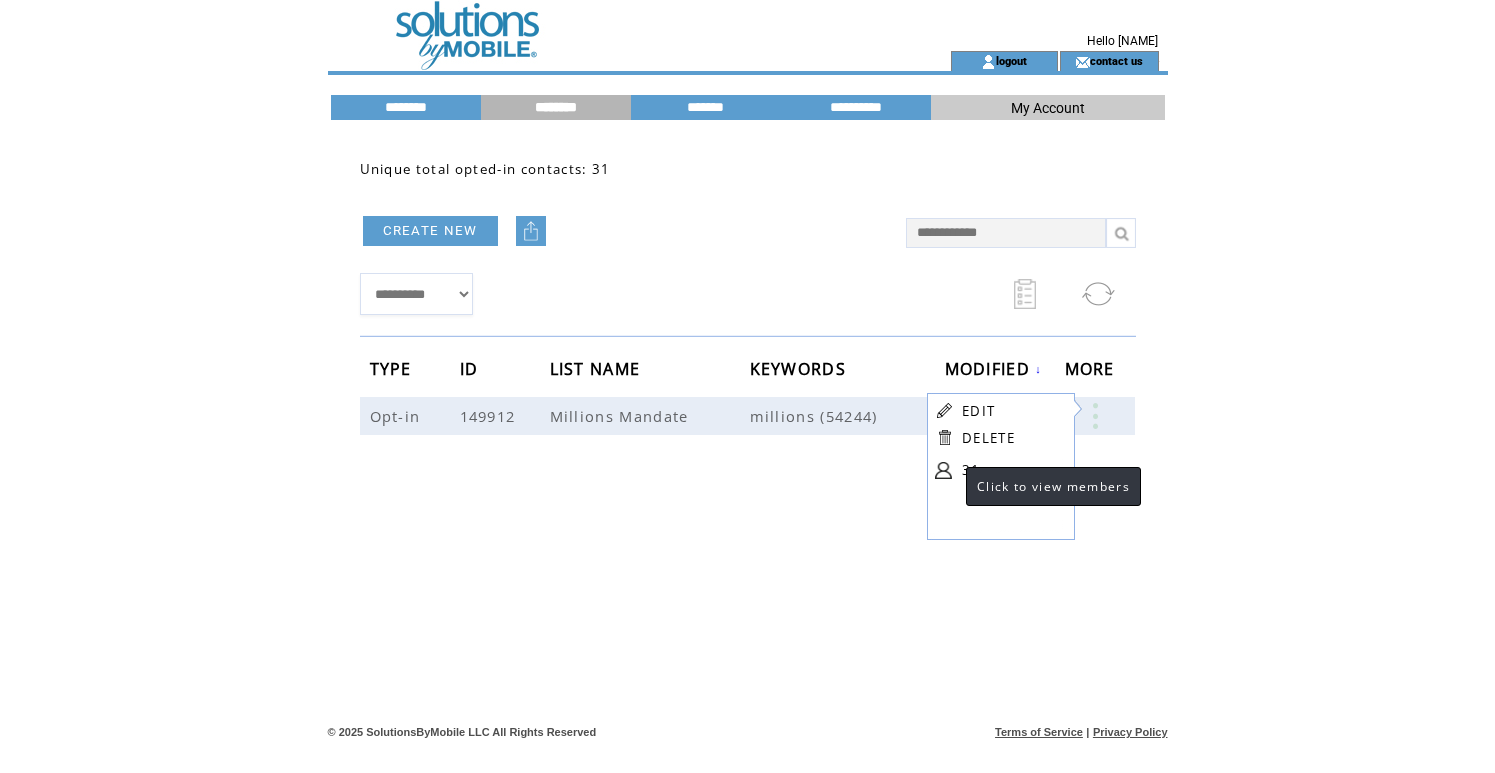 click at bounding box center [943, 470] 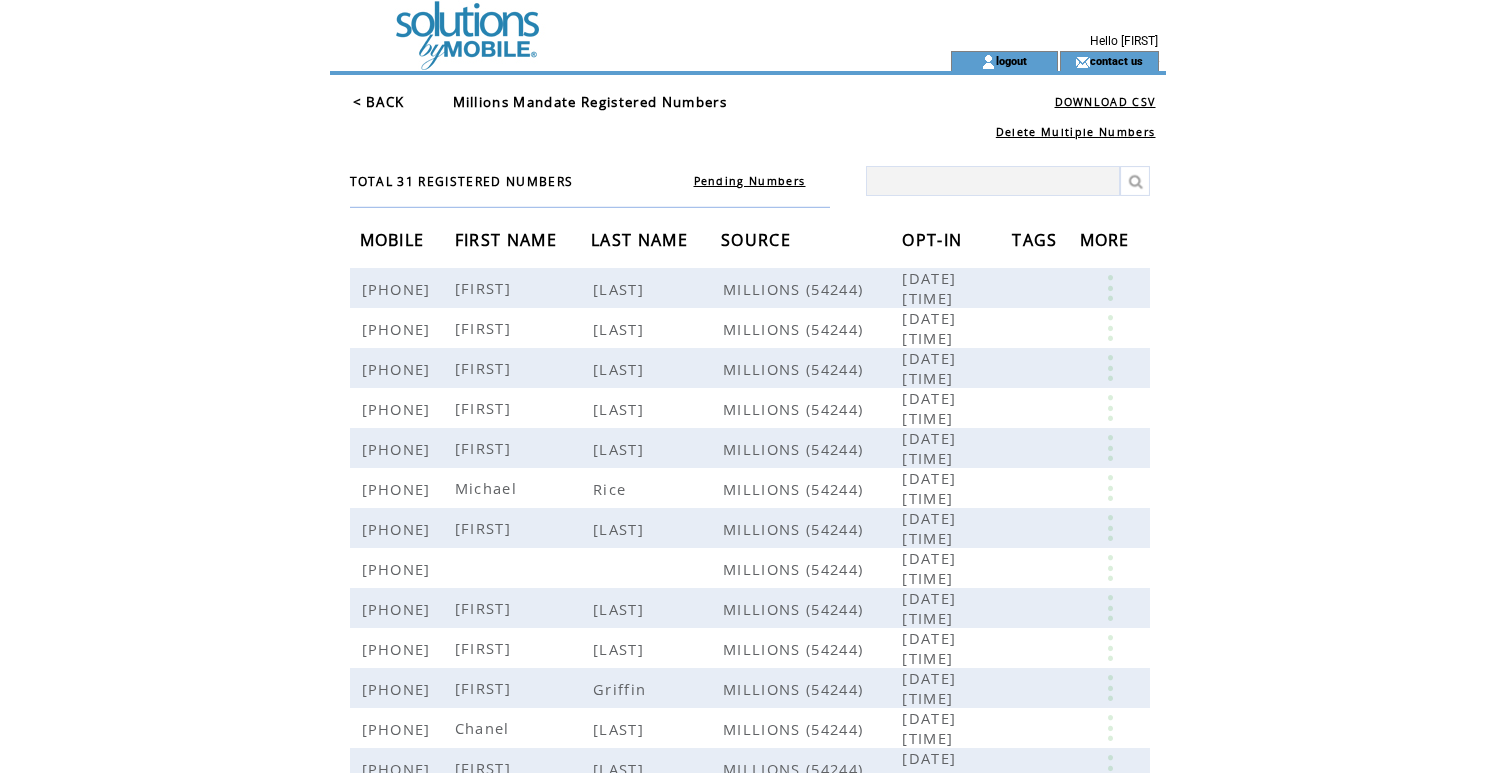 scroll, scrollTop: 0, scrollLeft: 0, axis: both 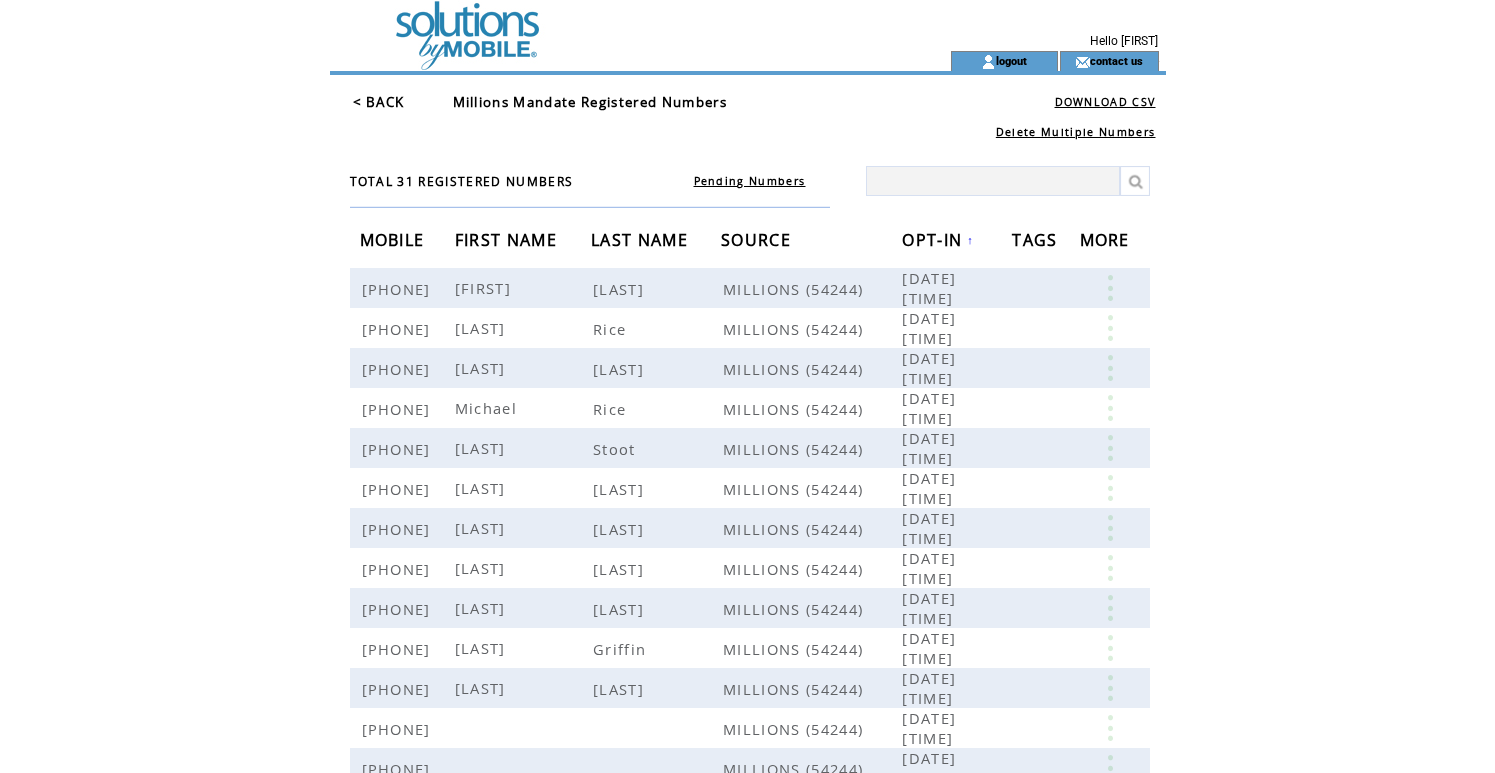 click on "OPT-IN" at bounding box center (934, 242) 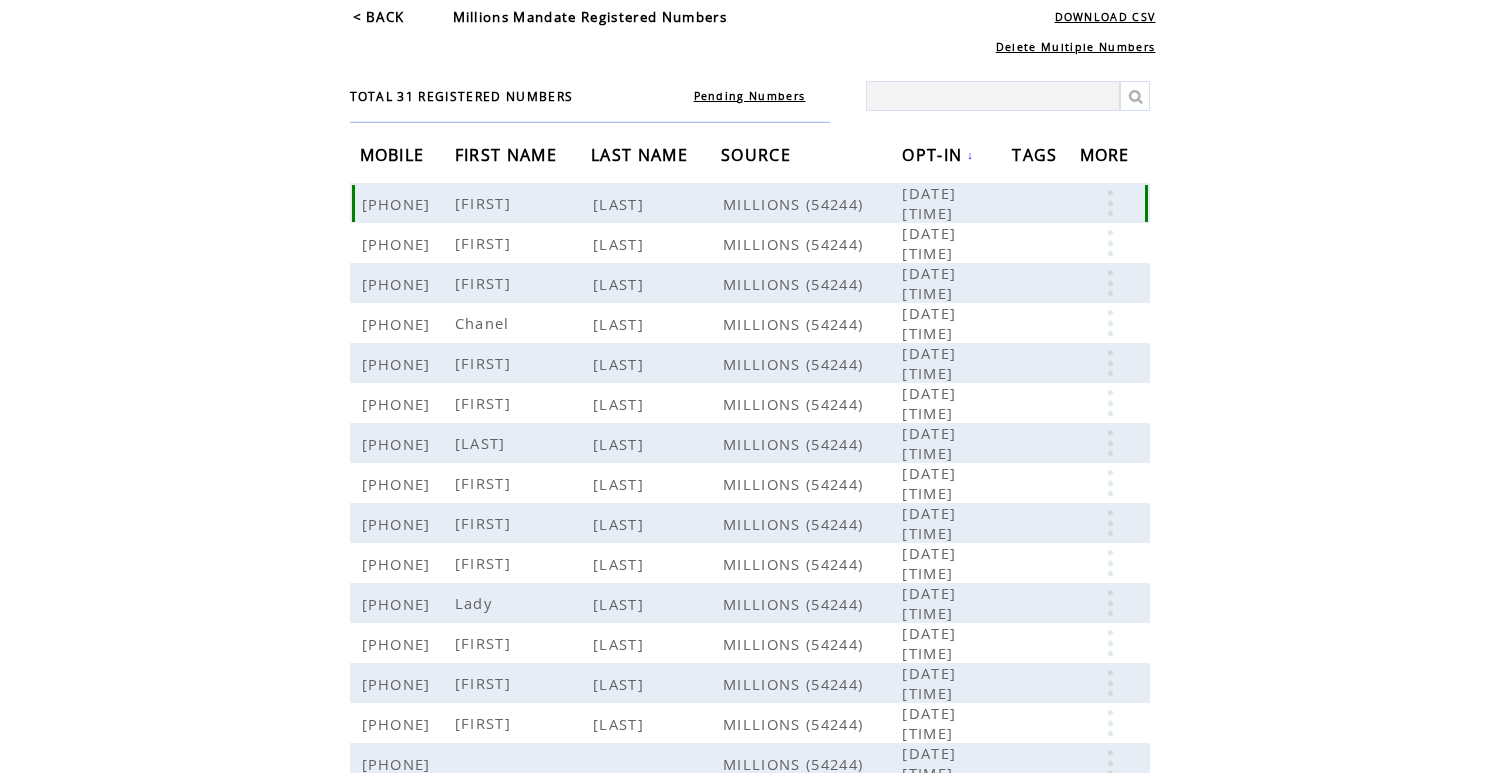 scroll, scrollTop: 95, scrollLeft: 0, axis: vertical 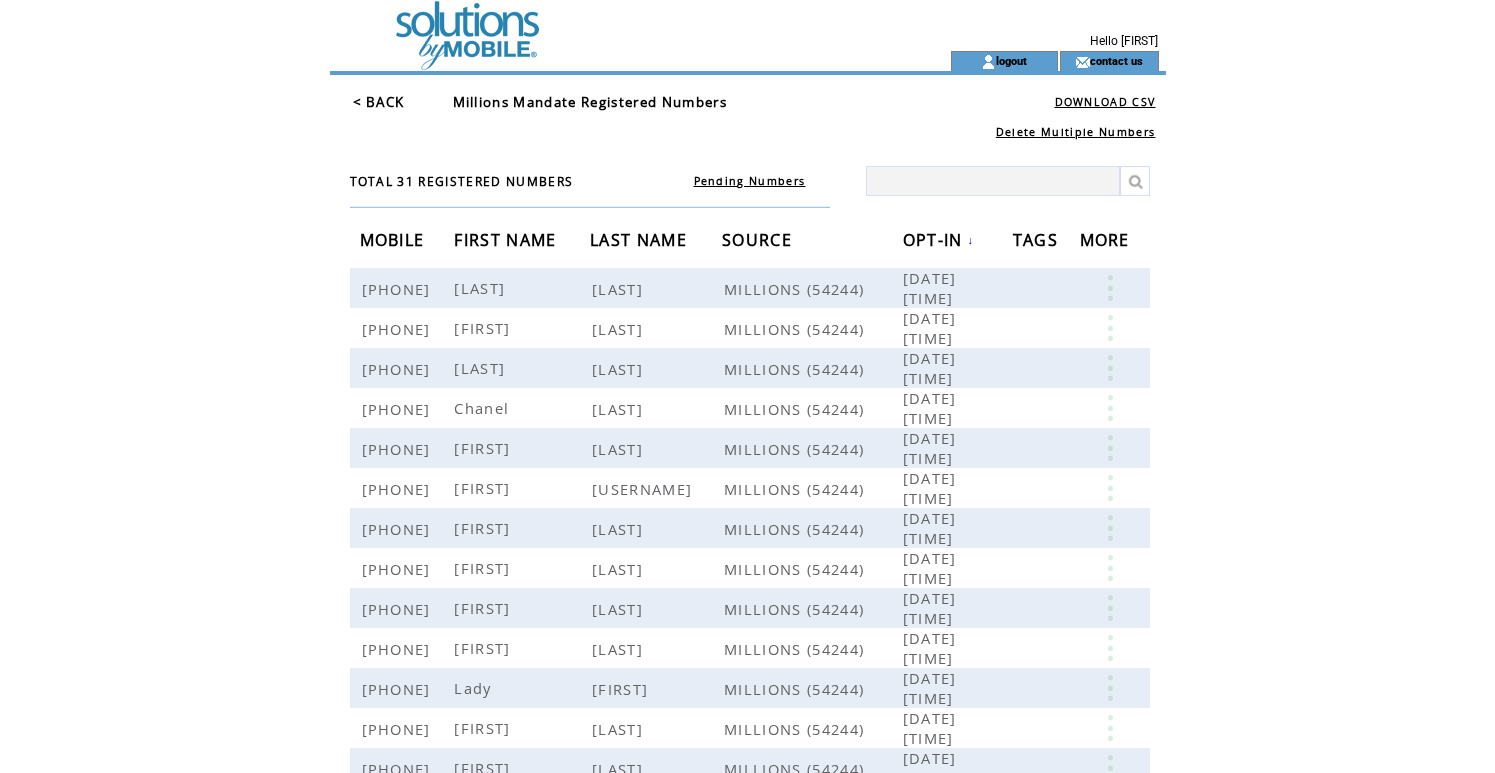 click on "< BACK" at bounding box center [379, 102] 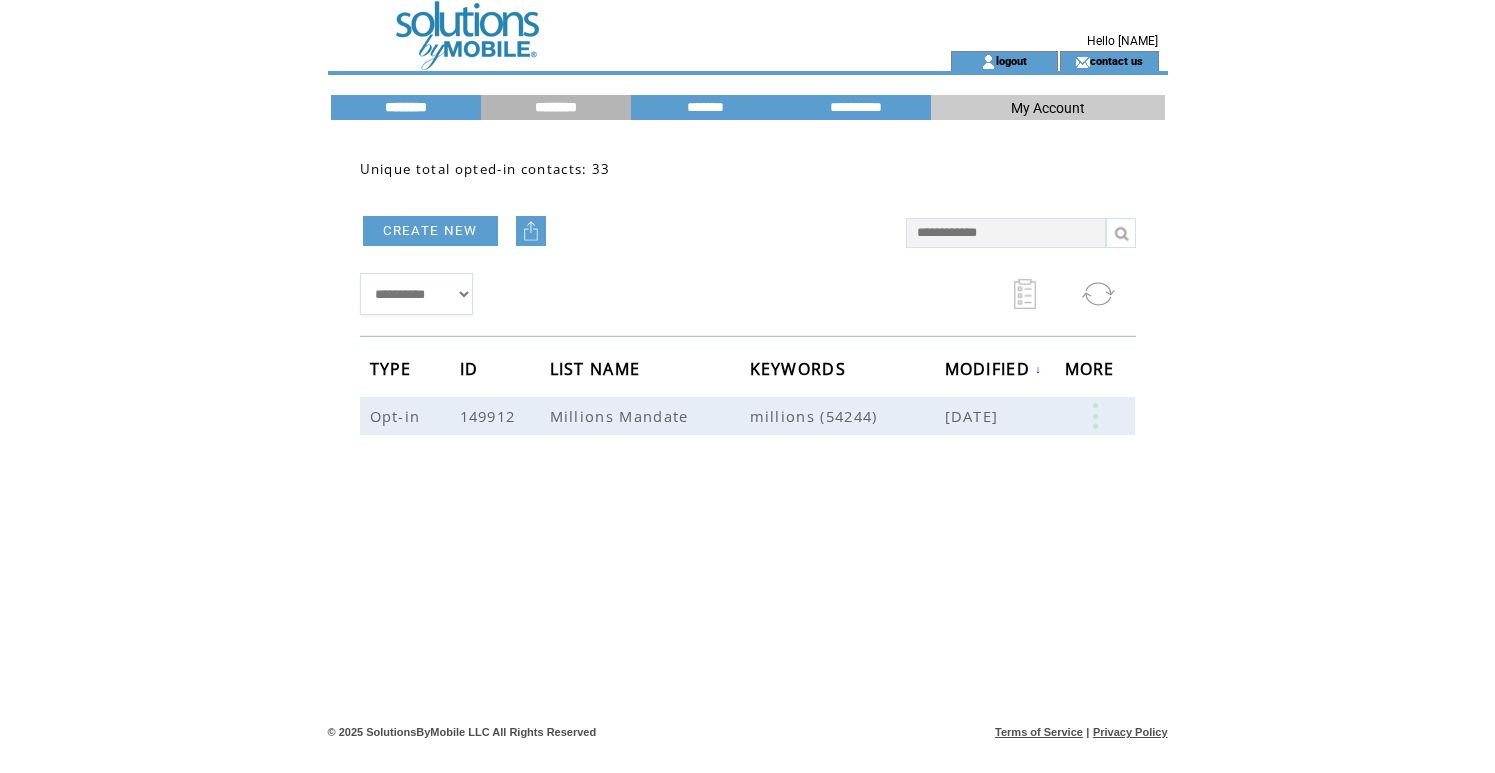 scroll, scrollTop: 0, scrollLeft: 0, axis: both 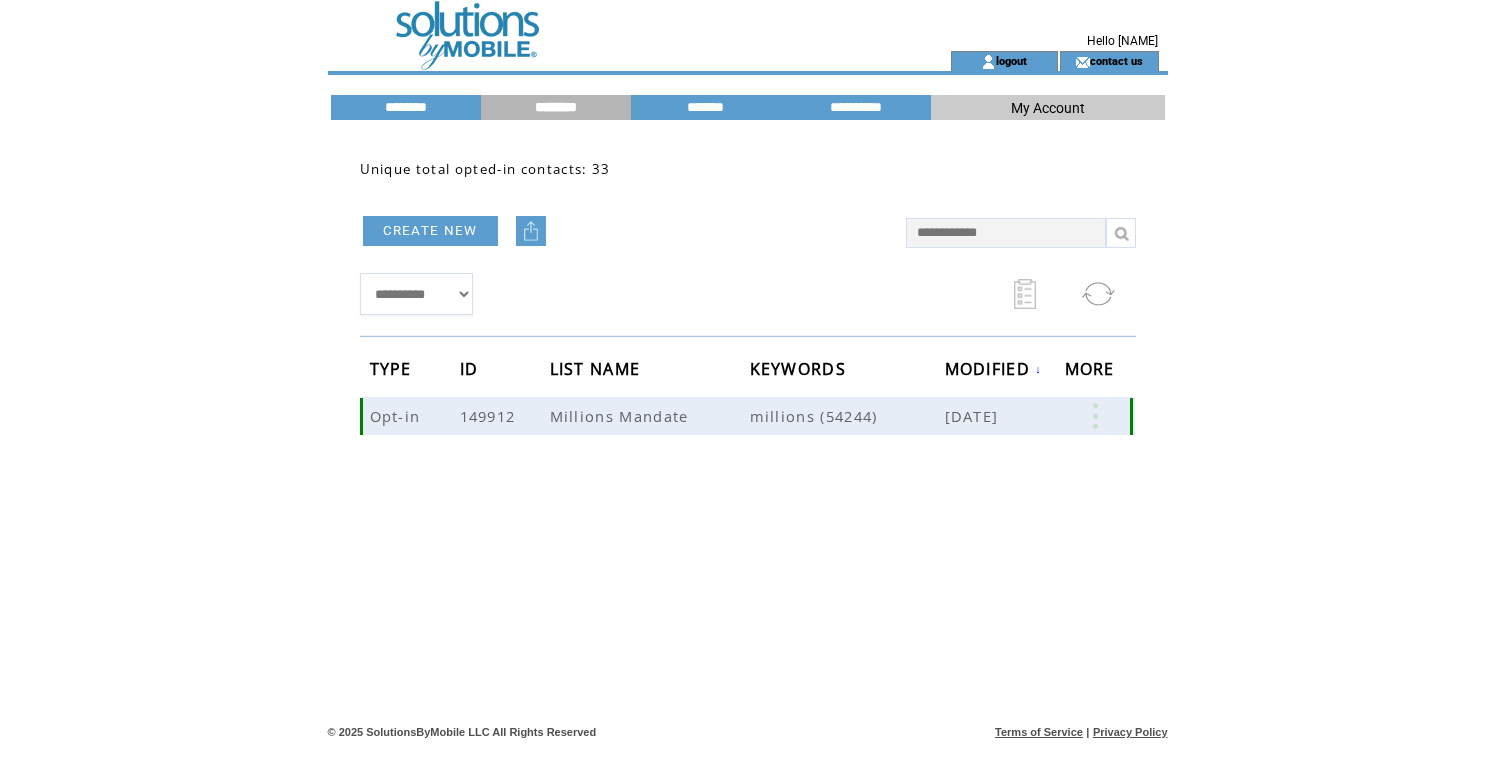 click at bounding box center (1095, 416) 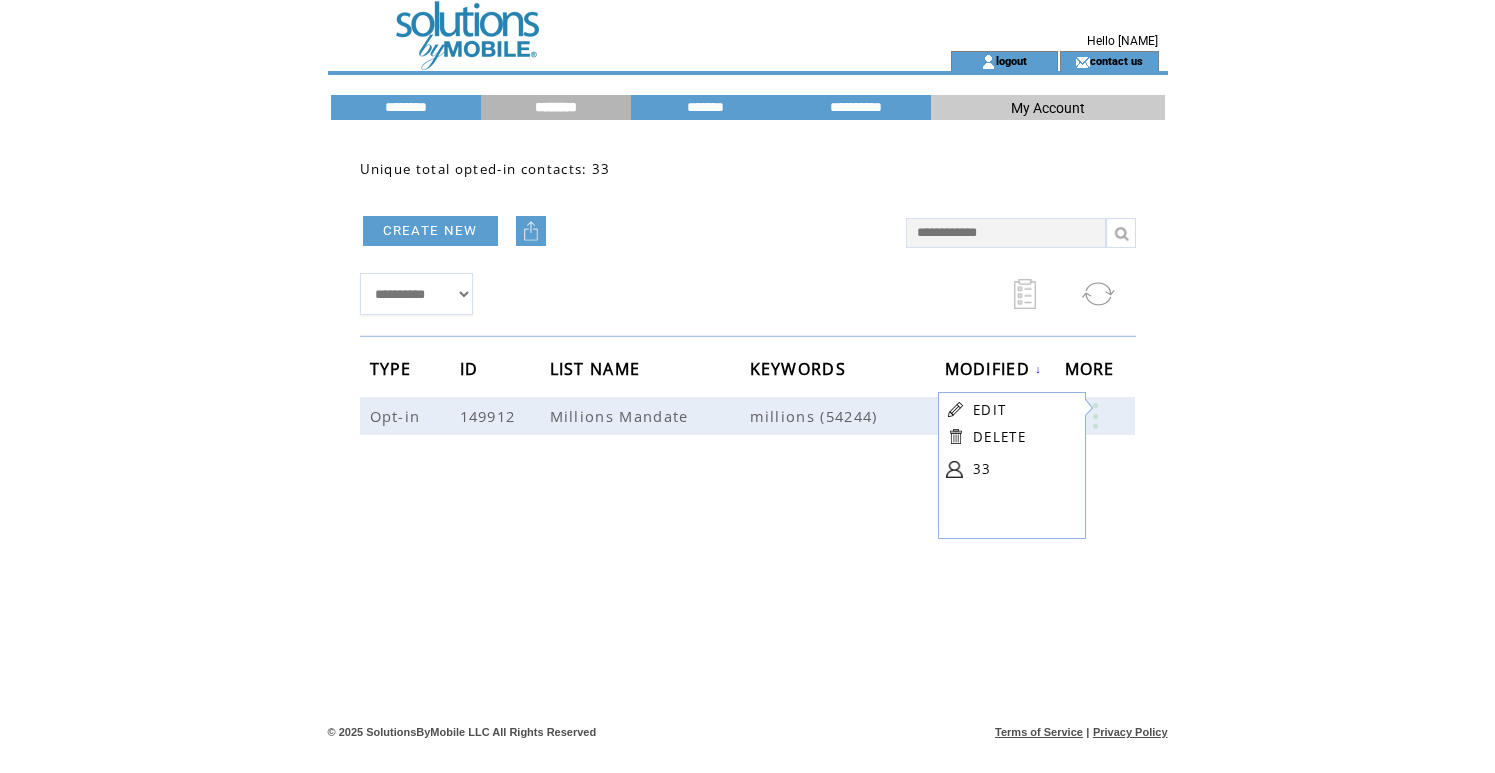 click on "33" at bounding box center [1023, 469] 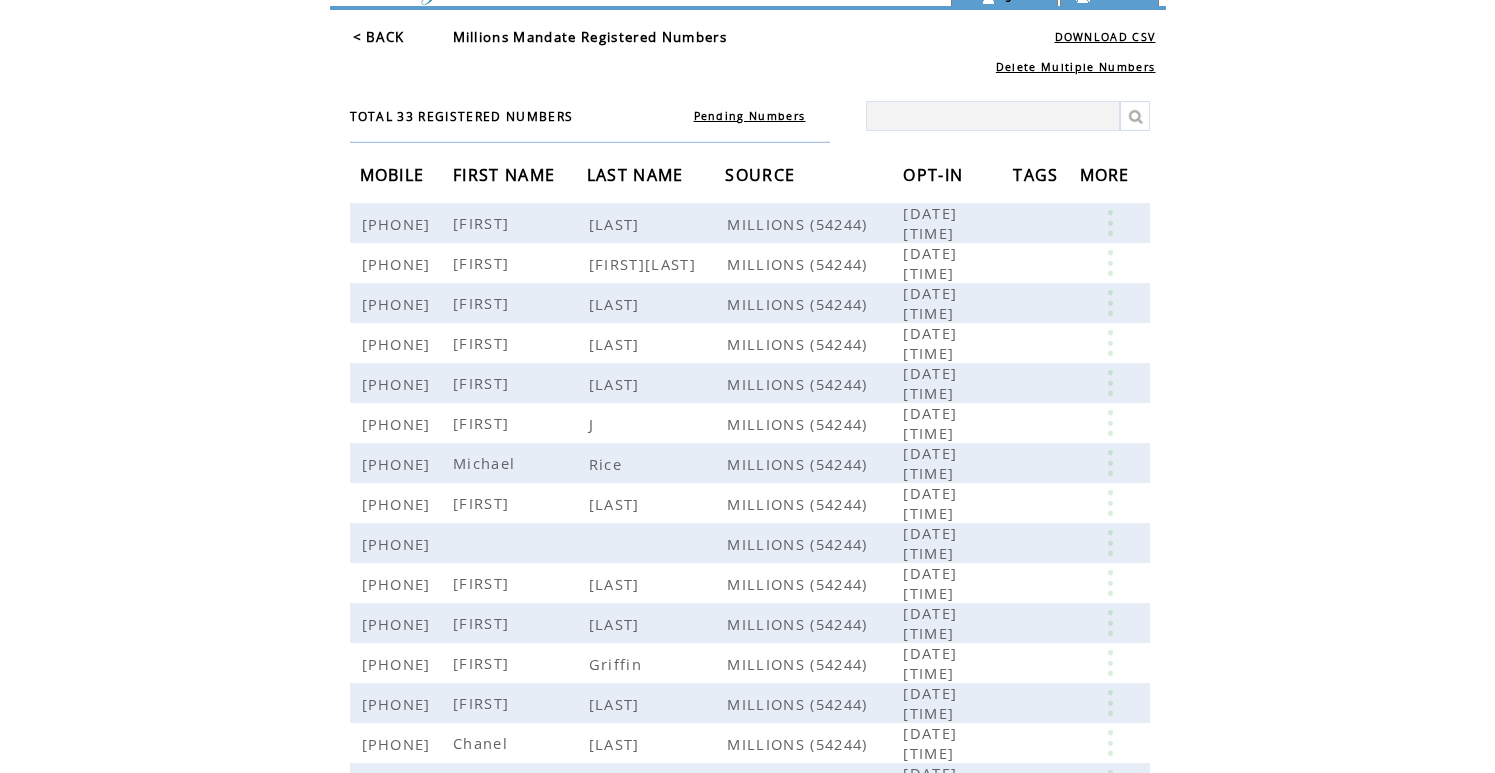 scroll, scrollTop: 88, scrollLeft: 0, axis: vertical 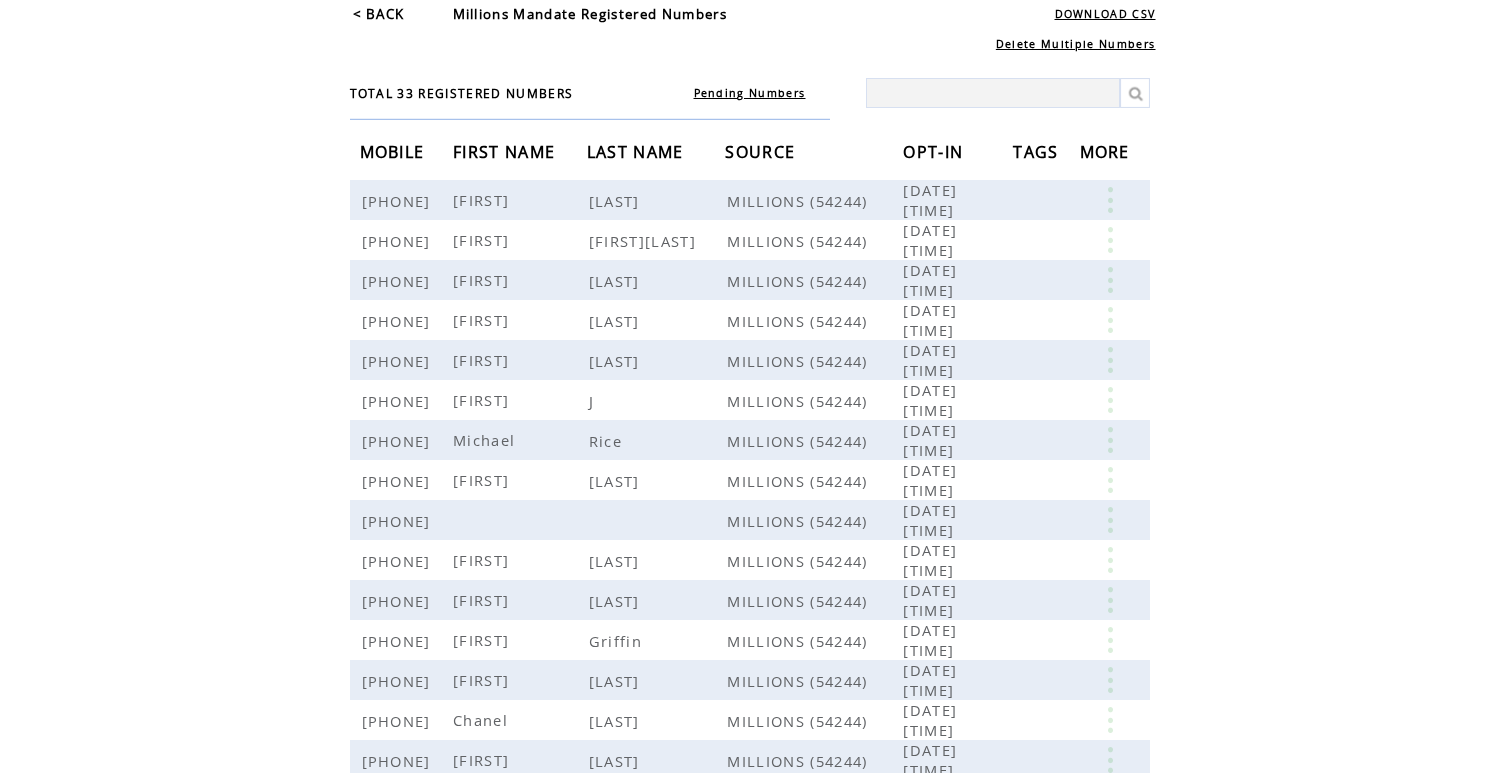 click on "OPT-IN" at bounding box center [935, 154] 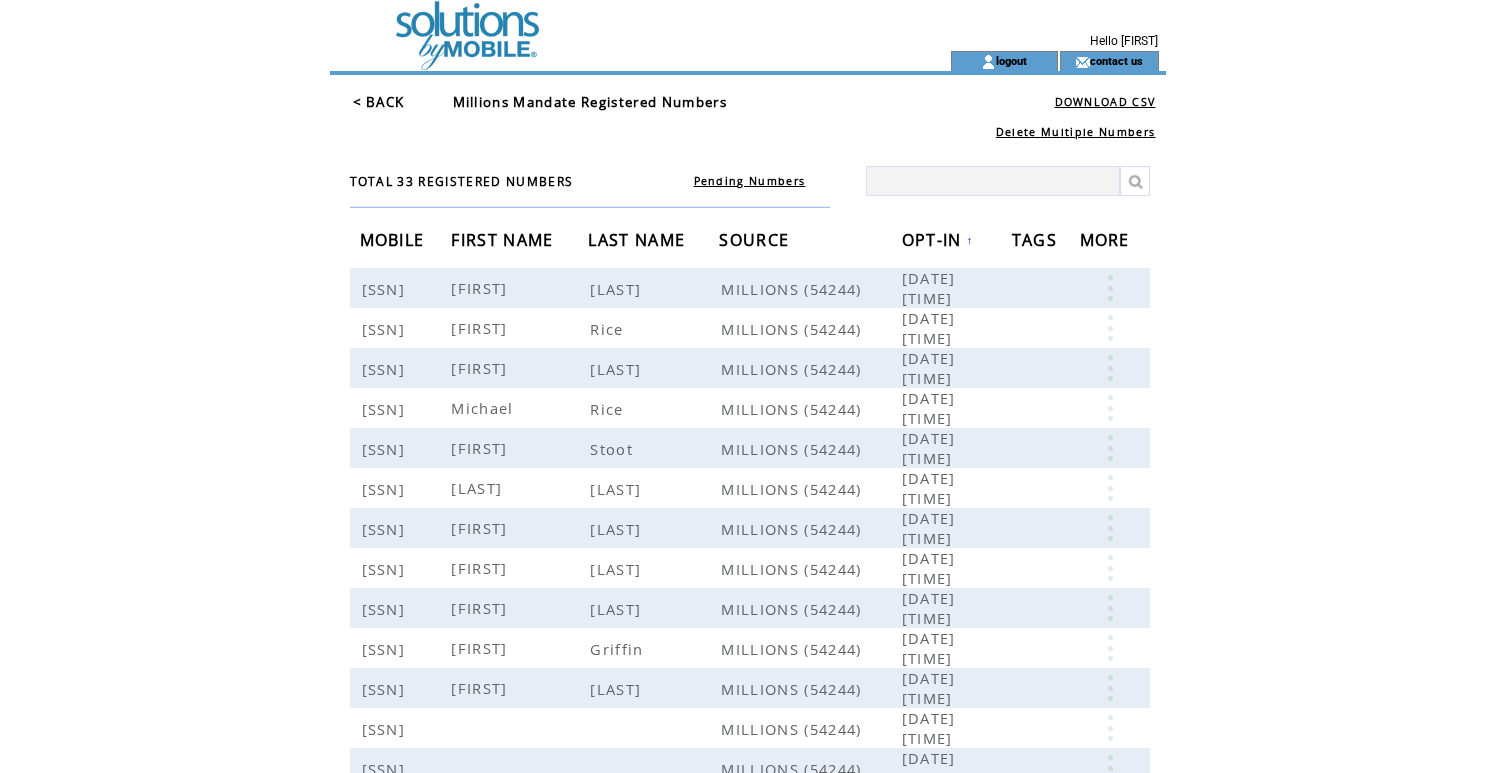 scroll, scrollTop: 0, scrollLeft: 0, axis: both 